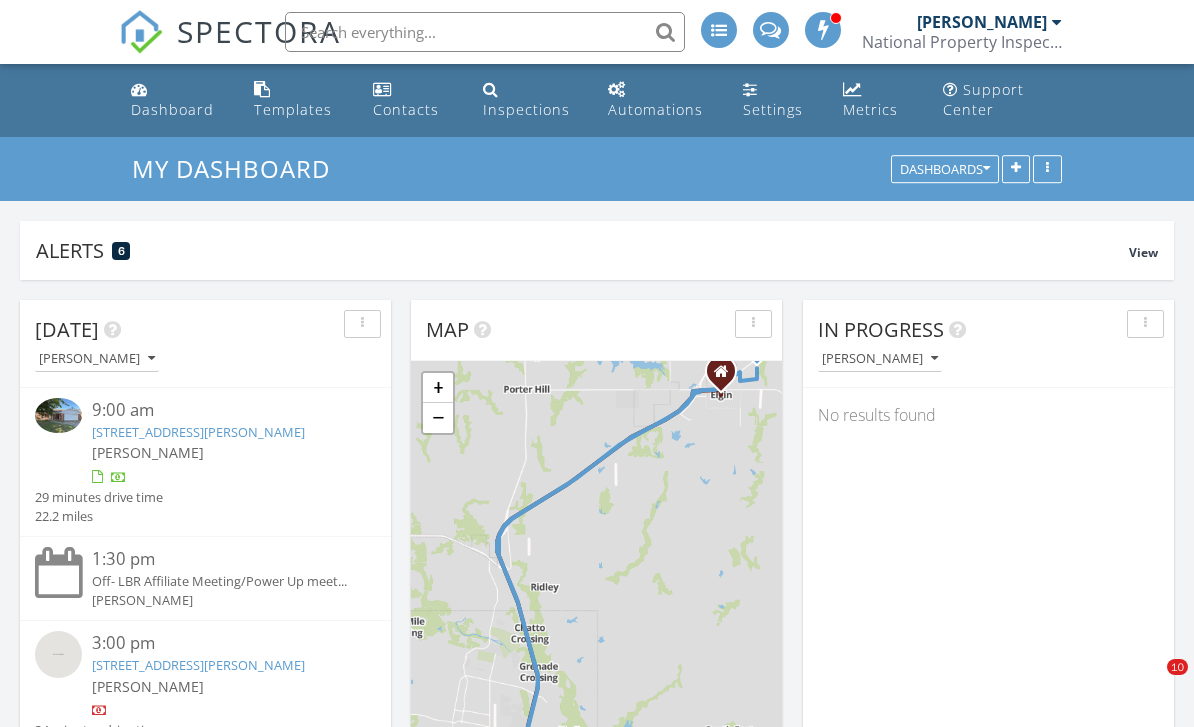 scroll, scrollTop: 575, scrollLeft: 0, axis: vertical 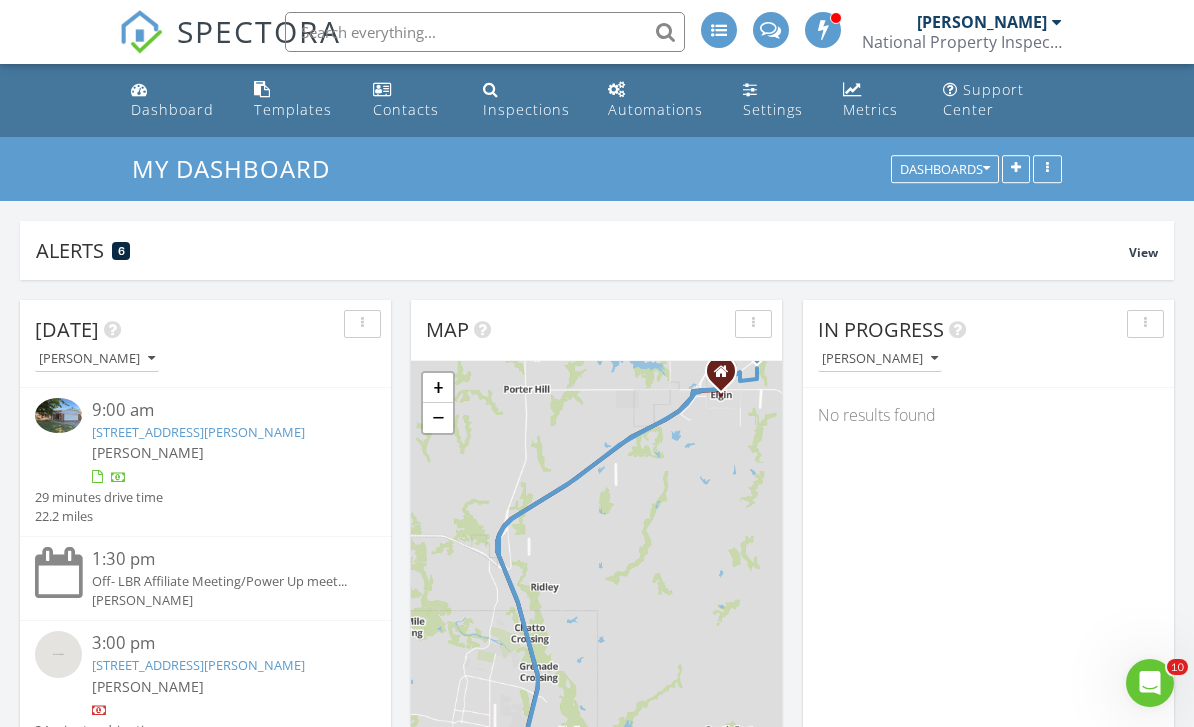click on "Dashboard" at bounding box center [172, 109] 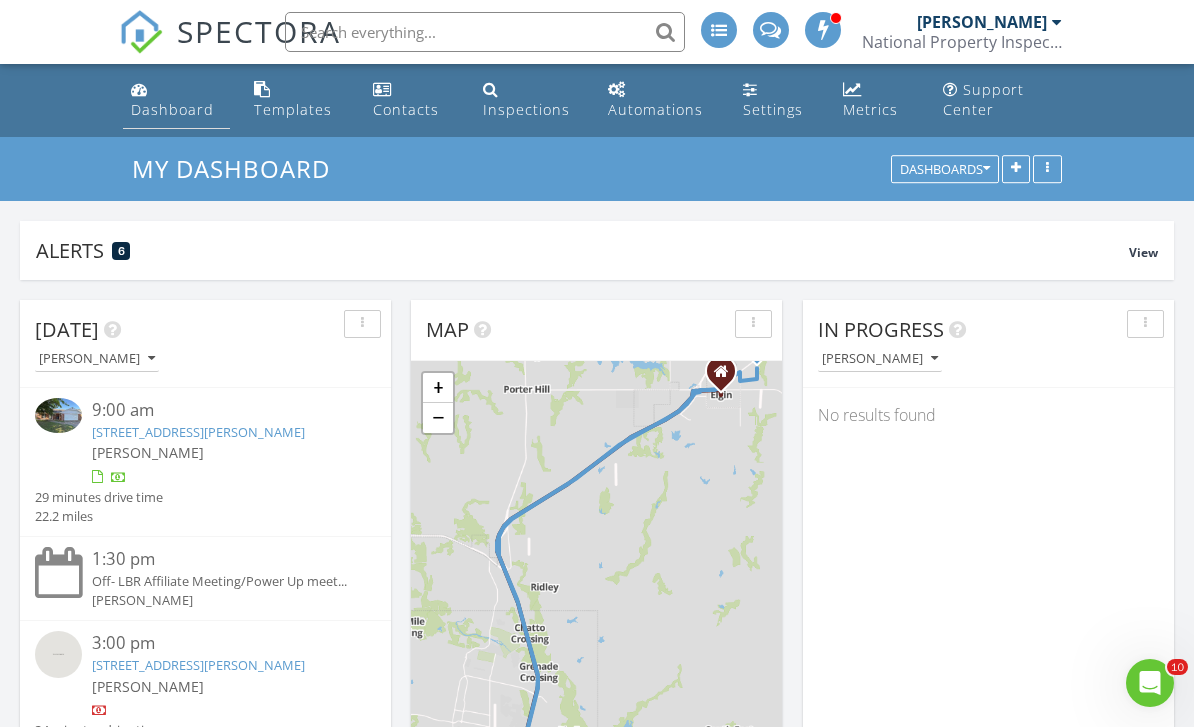 click on "Dashboard" at bounding box center (172, 109) 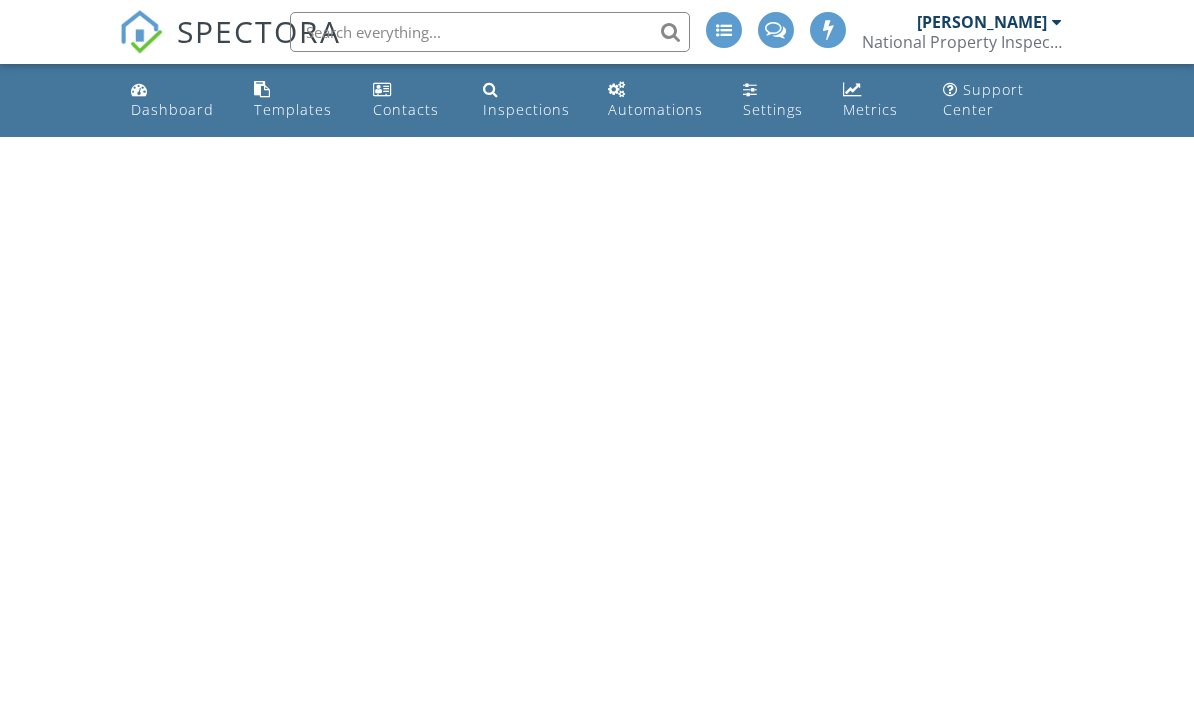 scroll, scrollTop: 0, scrollLeft: 0, axis: both 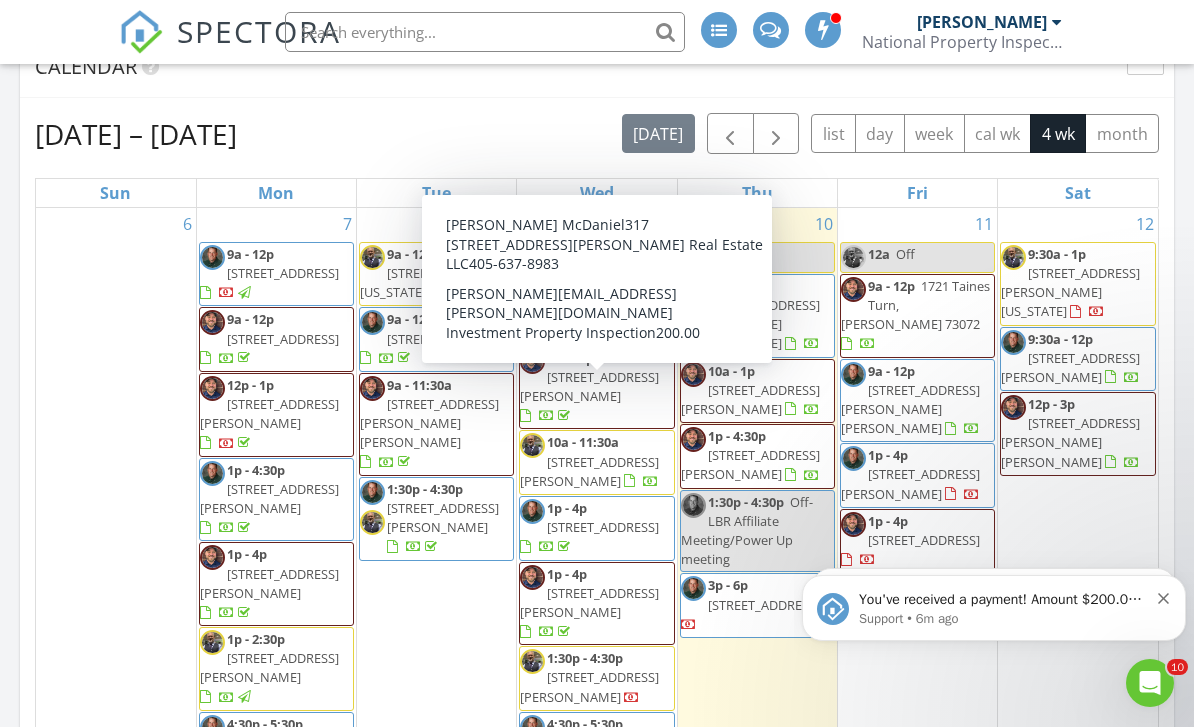 click 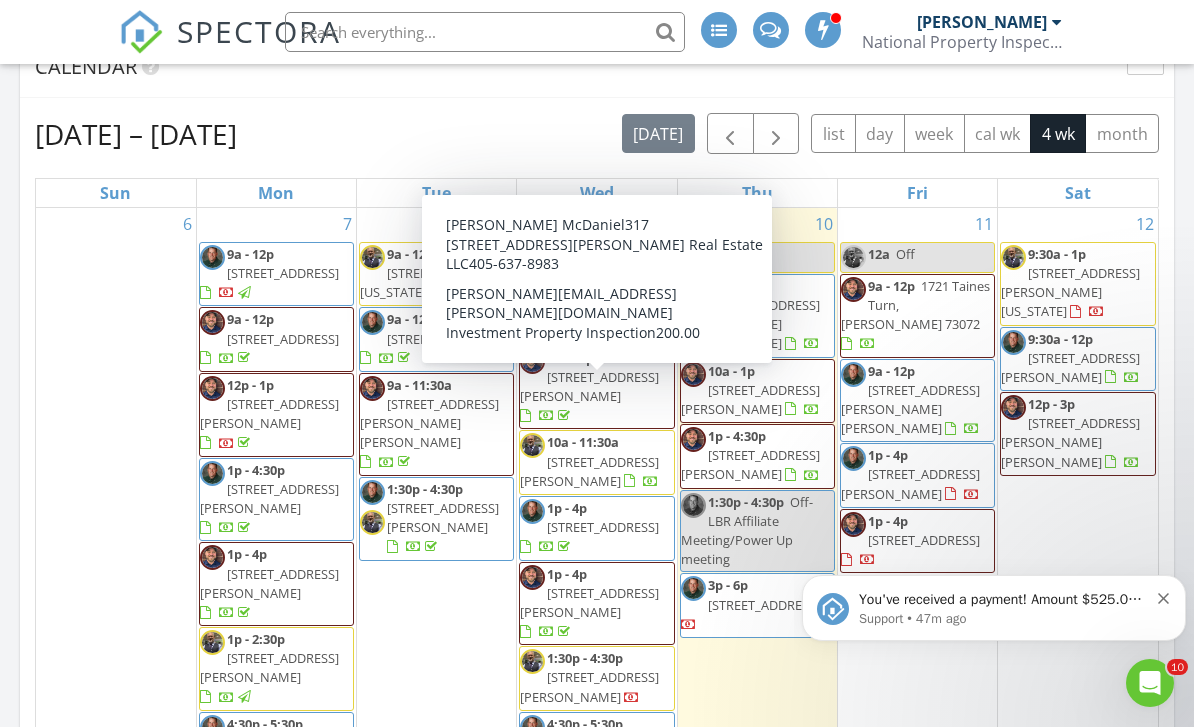 click 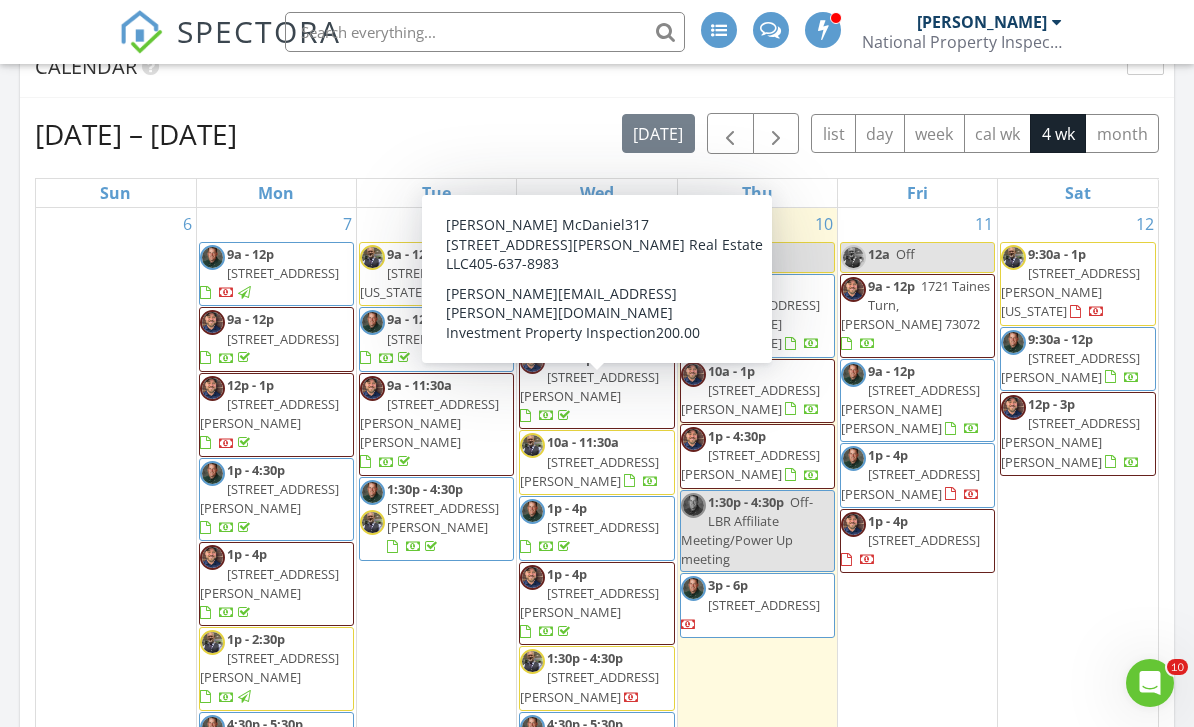 click on "317 W Farrall St, Shawnee 74801" at bounding box center [589, 471] 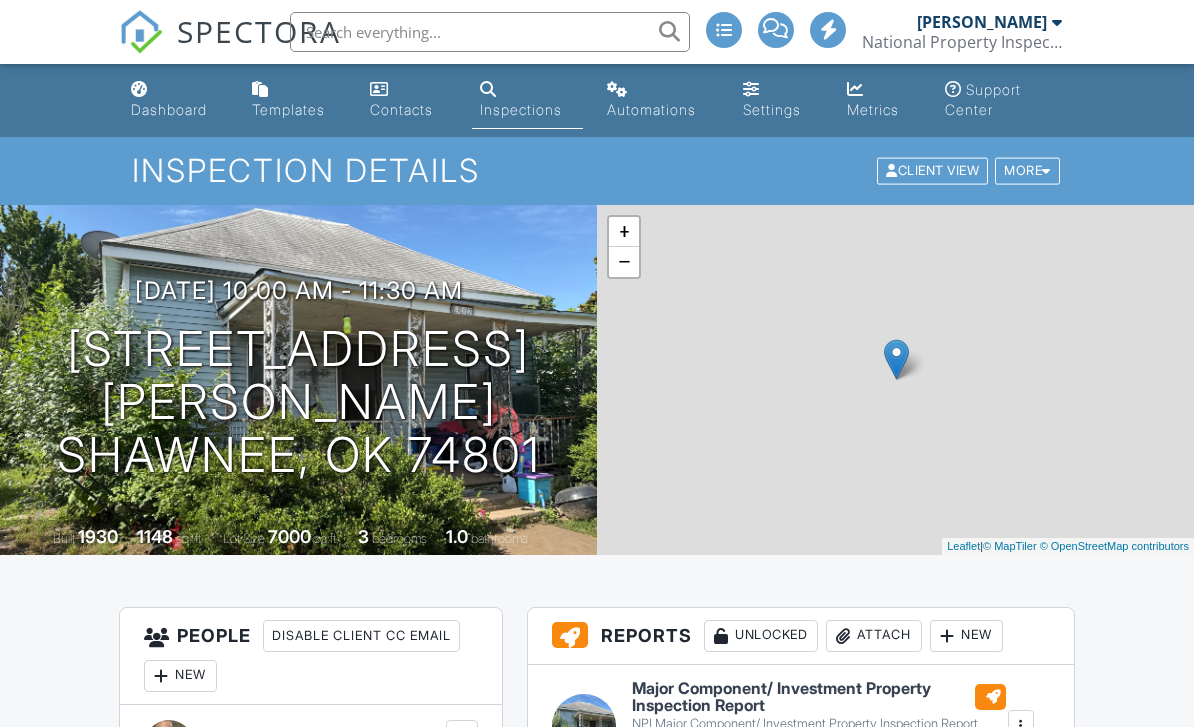 scroll, scrollTop: 0, scrollLeft: 0, axis: both 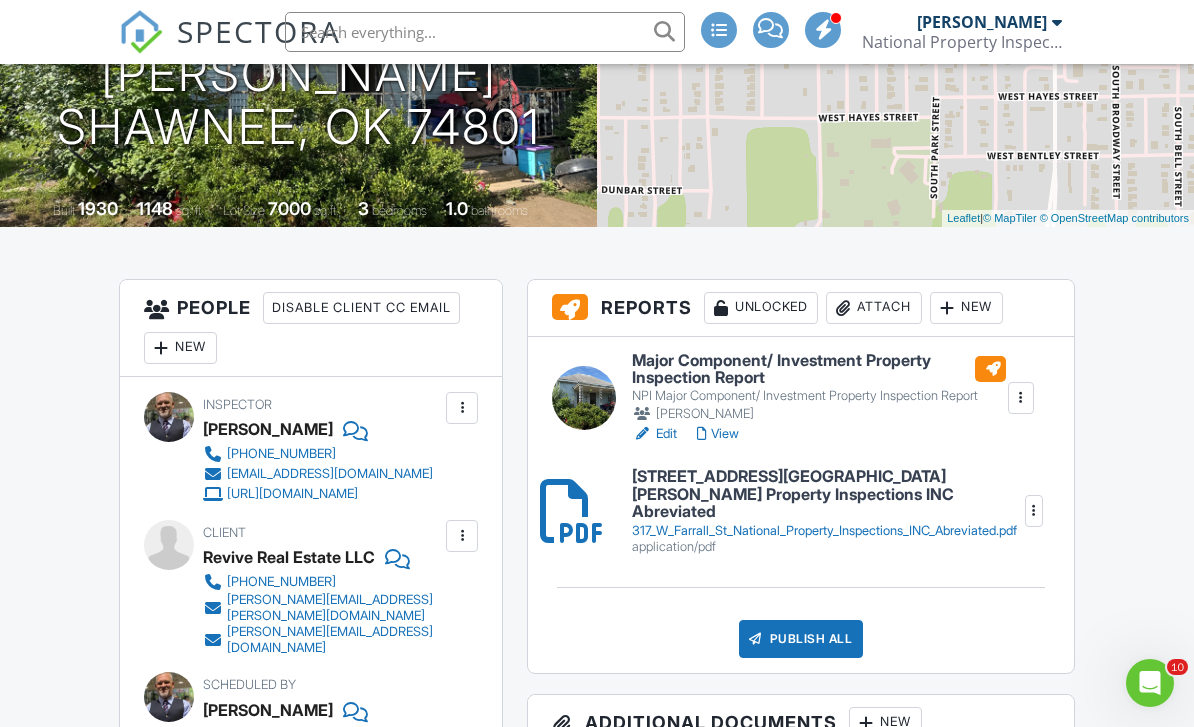 click on "317 W Farrall St National Property Inspections INC Abreviated" at bounding box center (827, 494) 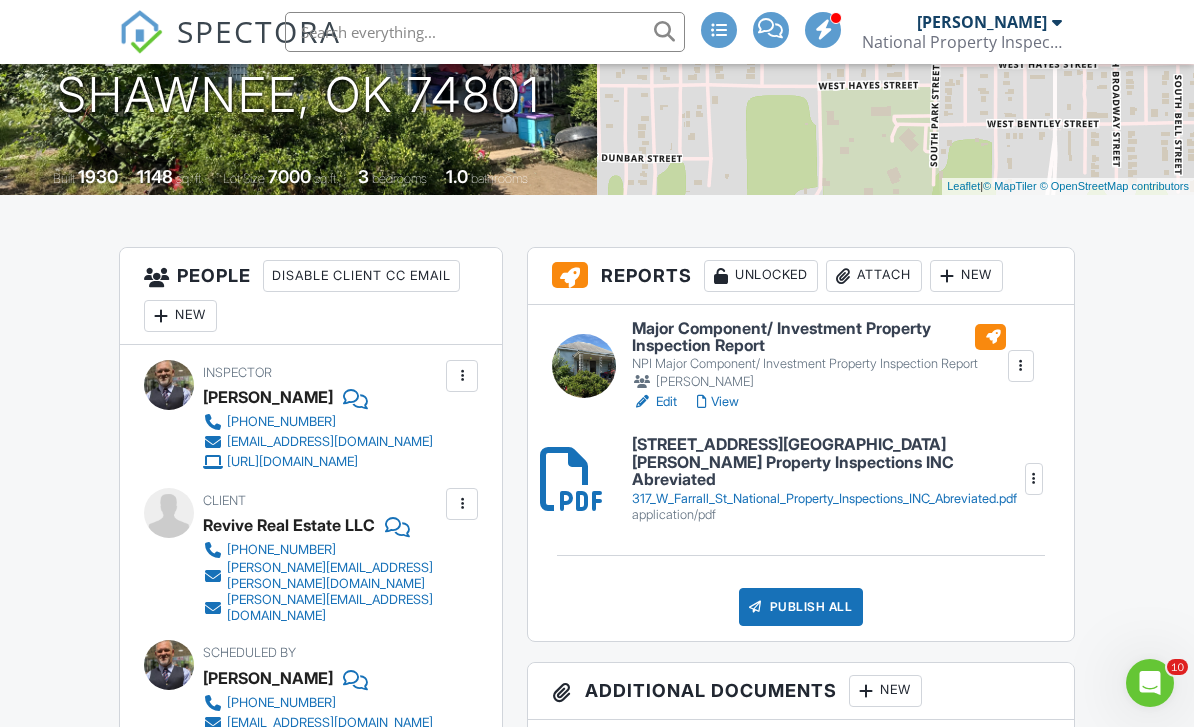 click on "[STREET_ADDRESS][GEOGRAPHIC_DATA][PERSON_NAME] Property Inspections INC Abreviated" at bounding box center (827, 462) 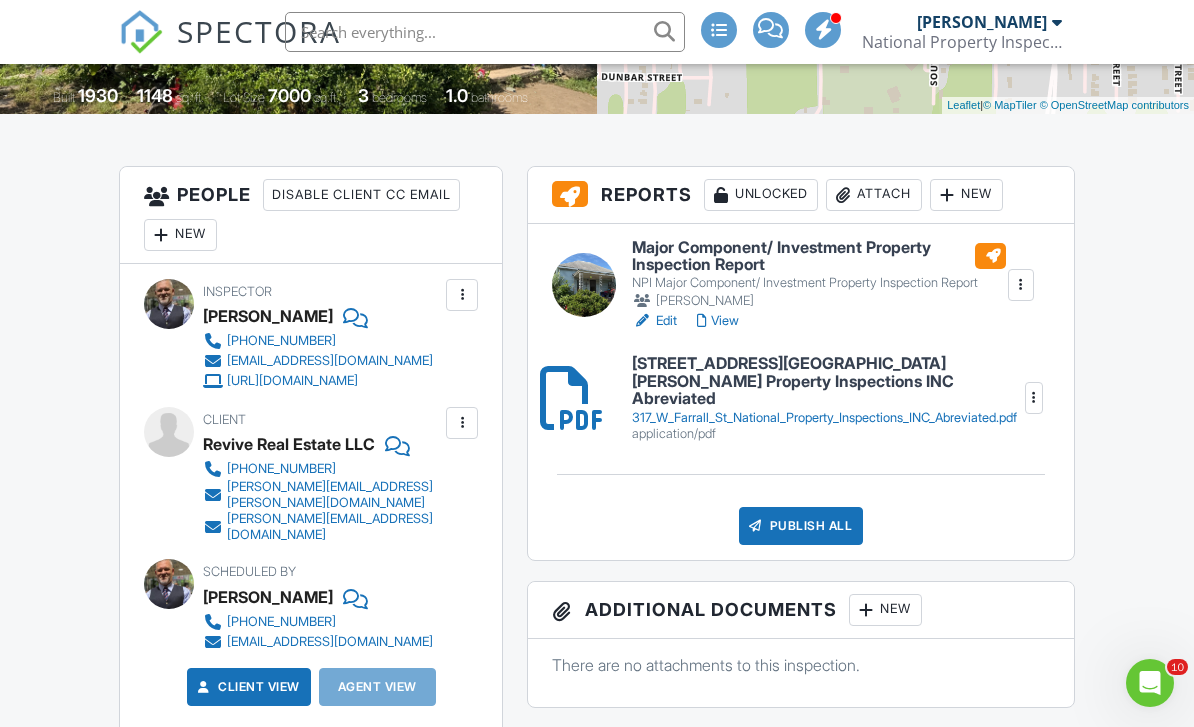 scroll, scrollTop: 442, scrollLeft: 0, axis: vertical 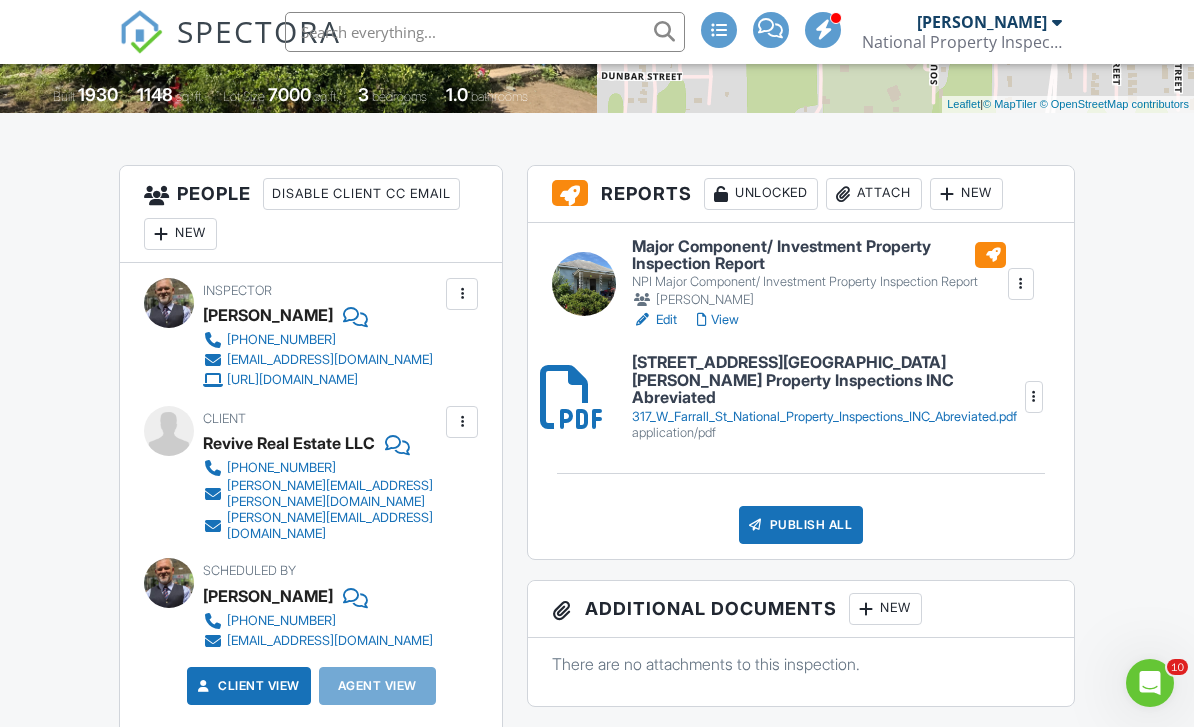 click on "Major Component/ Investment Property Inspection Report" at bounding box center (819, 255) 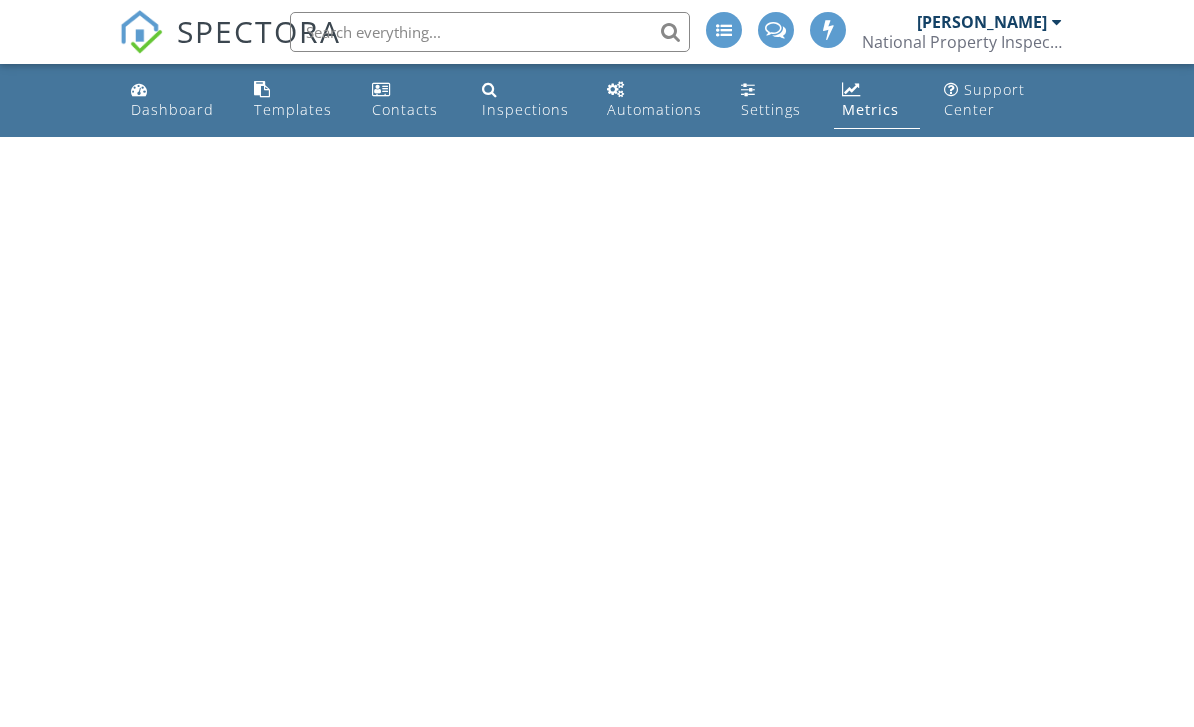 scroll, scrollTop: 0, scrollLeft: 0, axis: both 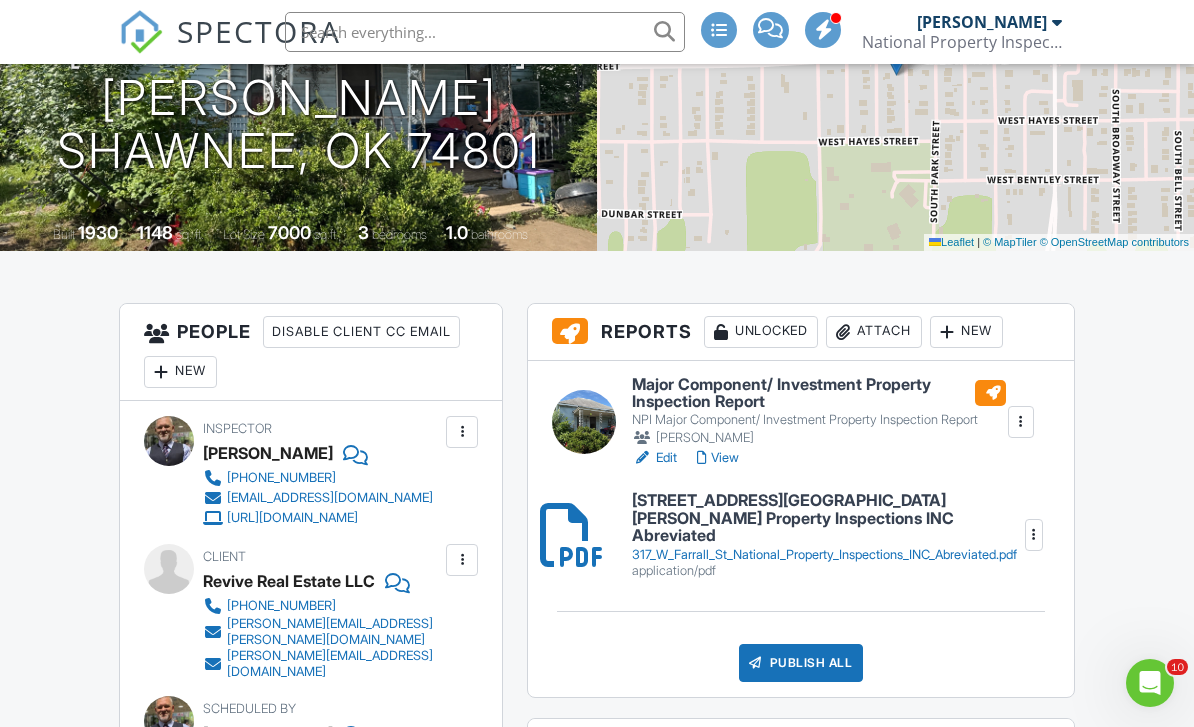click at bounding box center (1021, 422) 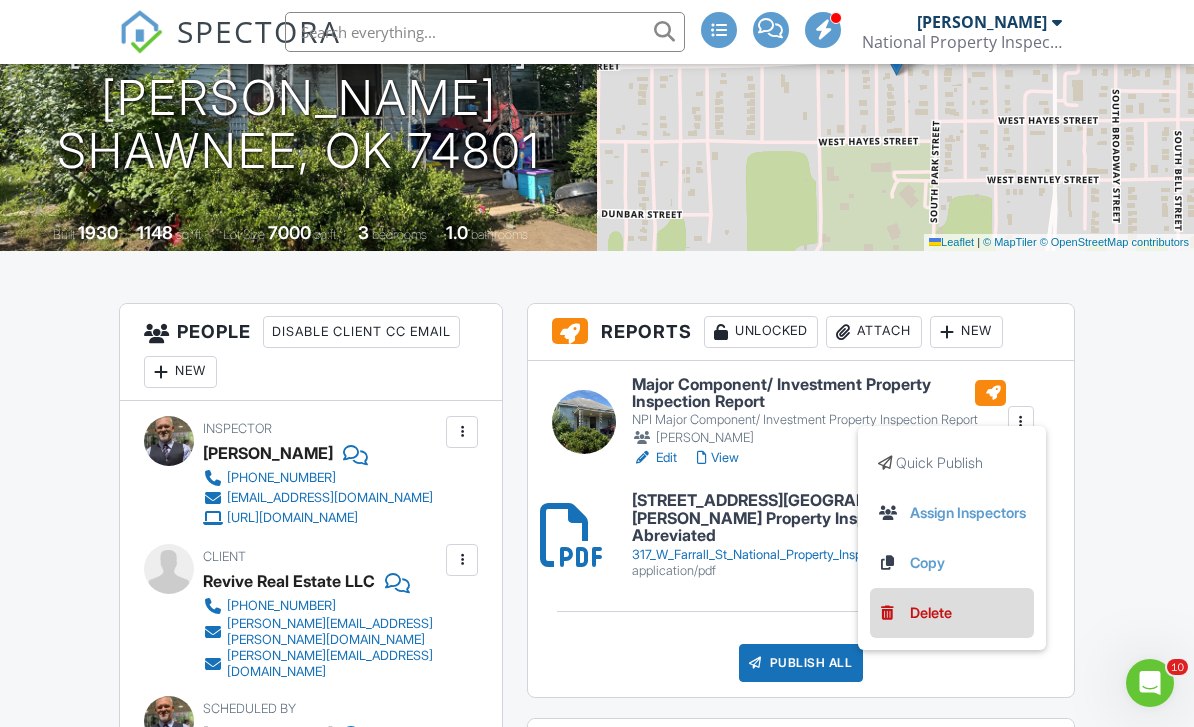 click on "Delete" at bounding box center (931, 613) 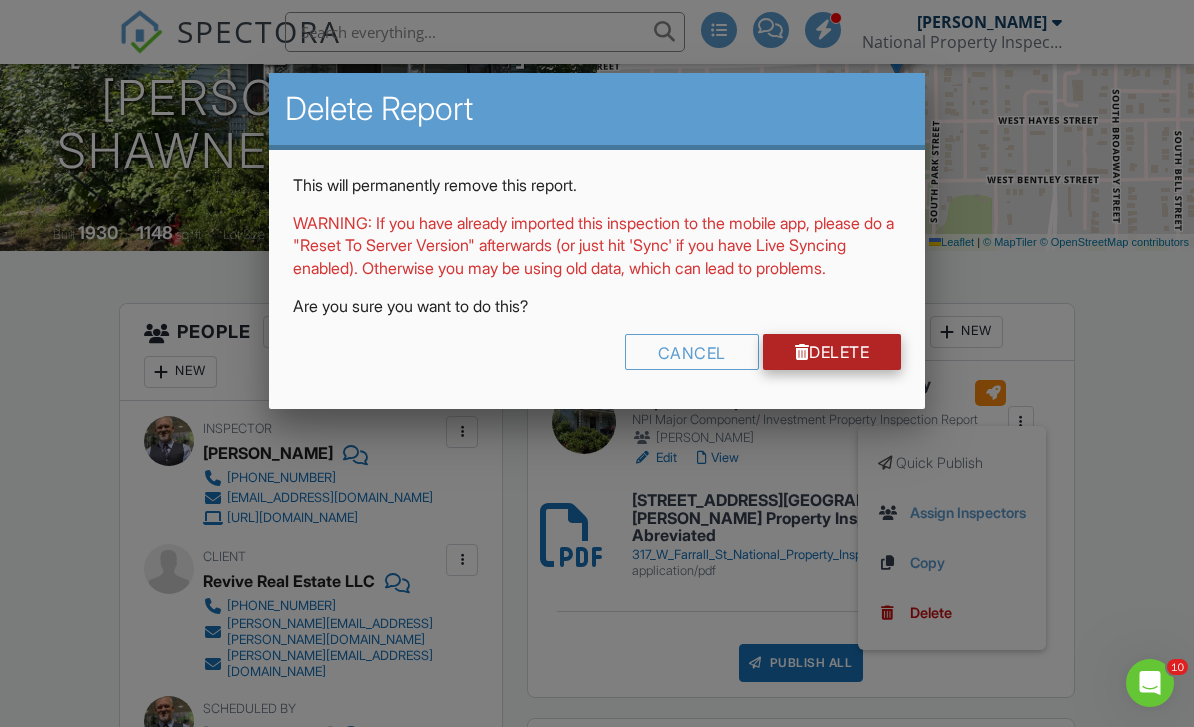 click on "Delete" at bounding box center (832, 352) 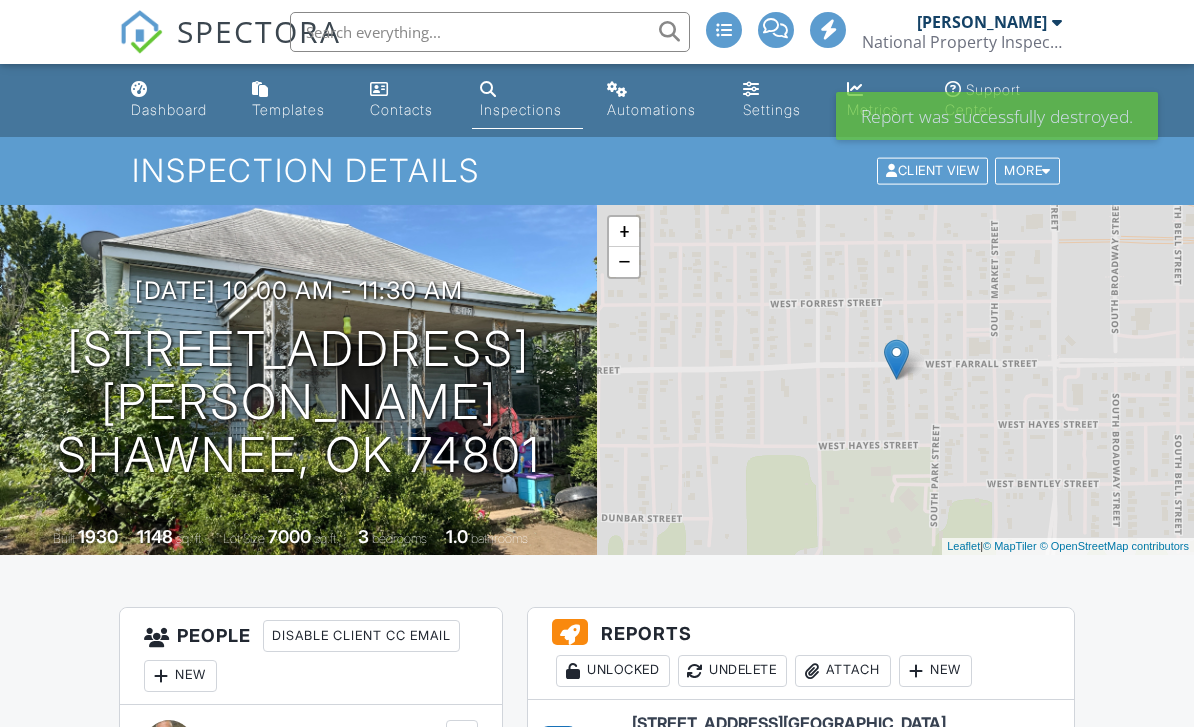 scroll, scrollTop: 0, scrollLeft: 0, axis: both 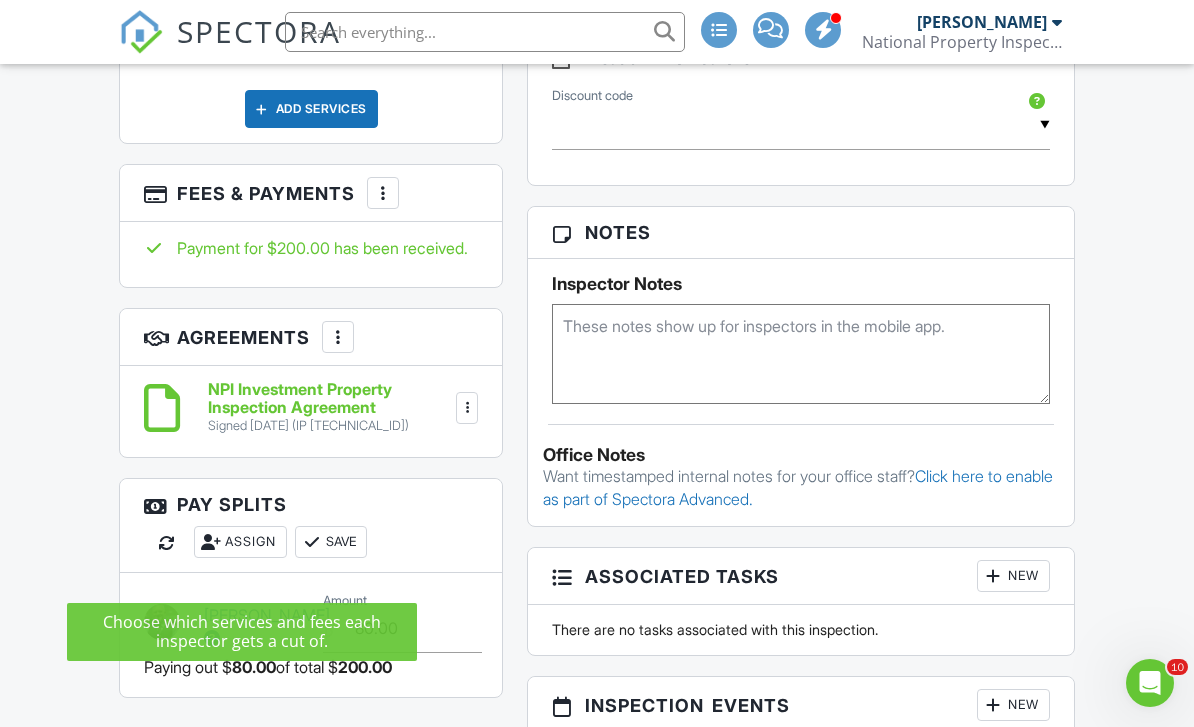 click on "Assign" at bounding box center [240, 542] 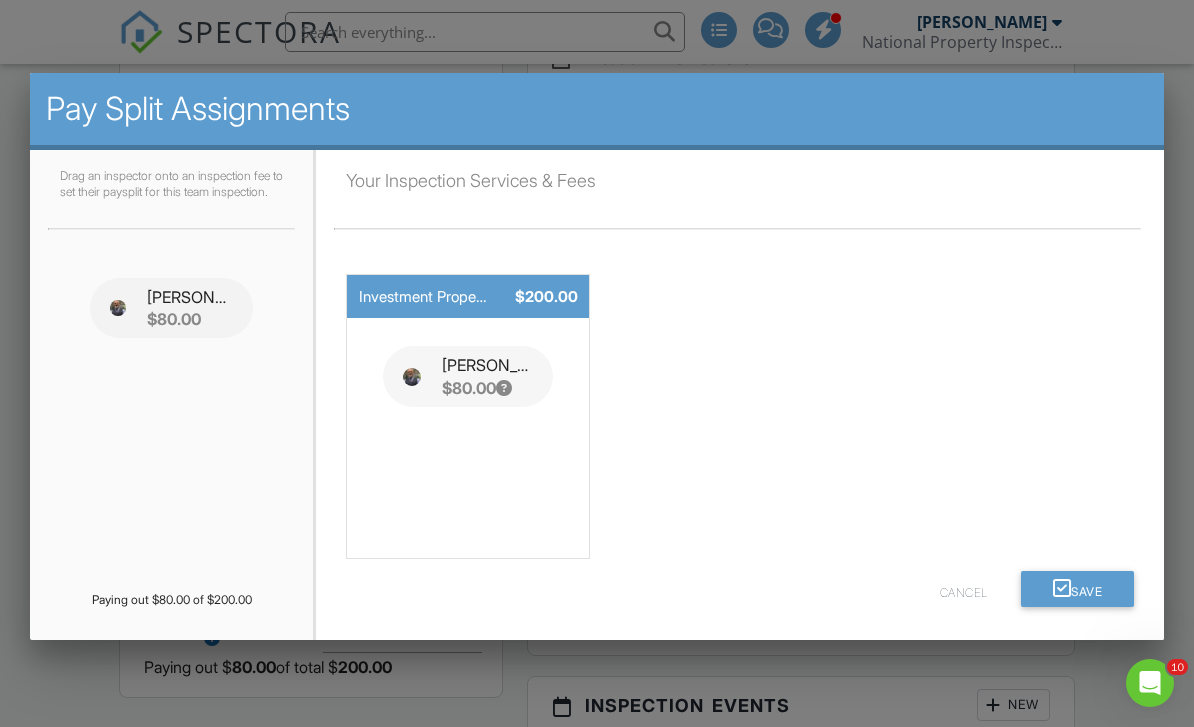 scroll, scrollTop: 1299, scrollLeft: 0, axis: vertical 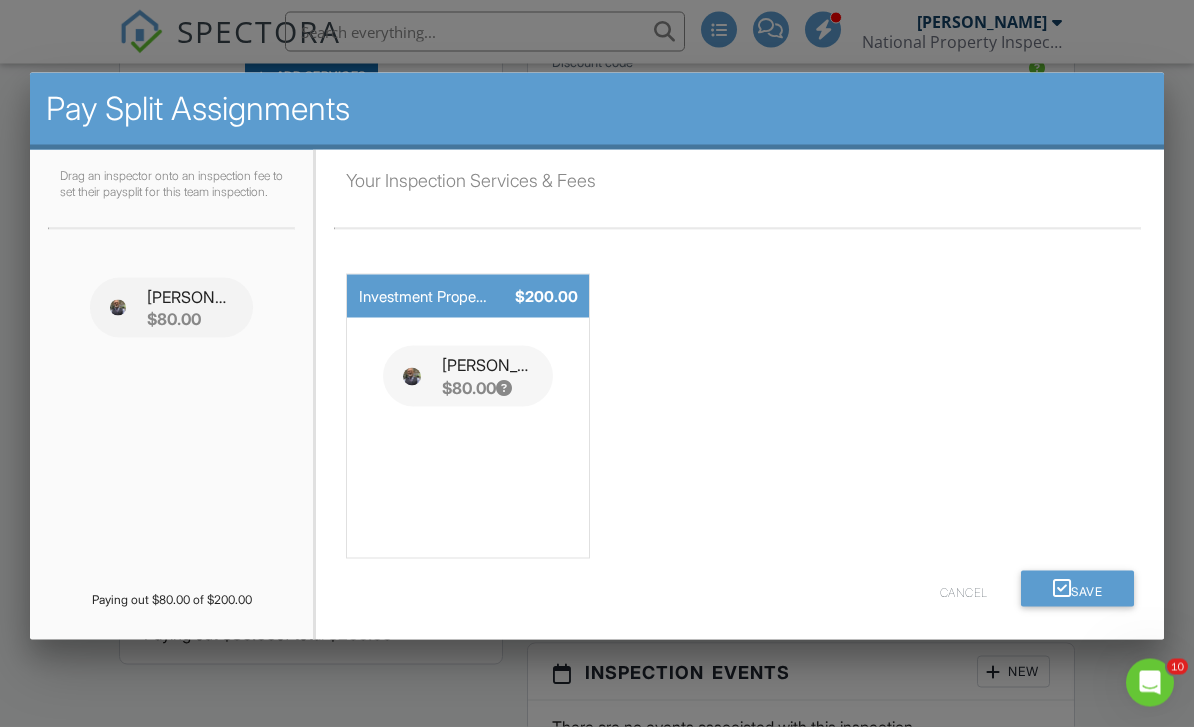 click at bounding box center (597, 354) 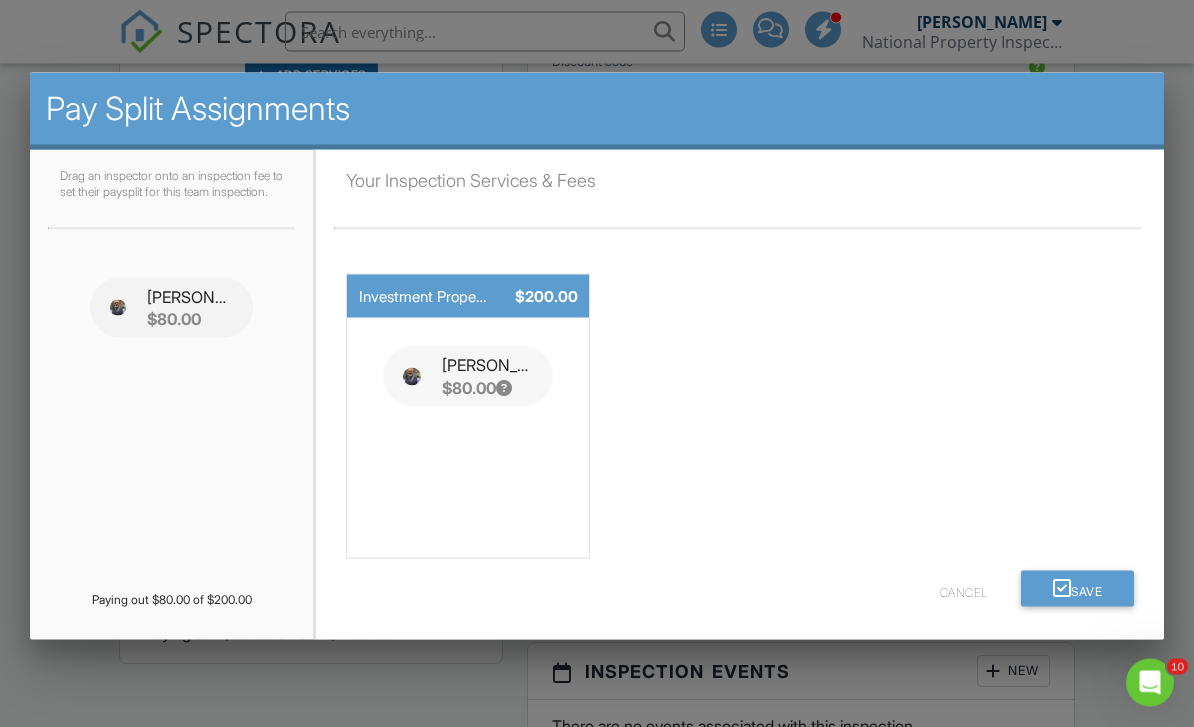 scroll, scrollTop: 1300, scrollLeft: 0, axis: vertical 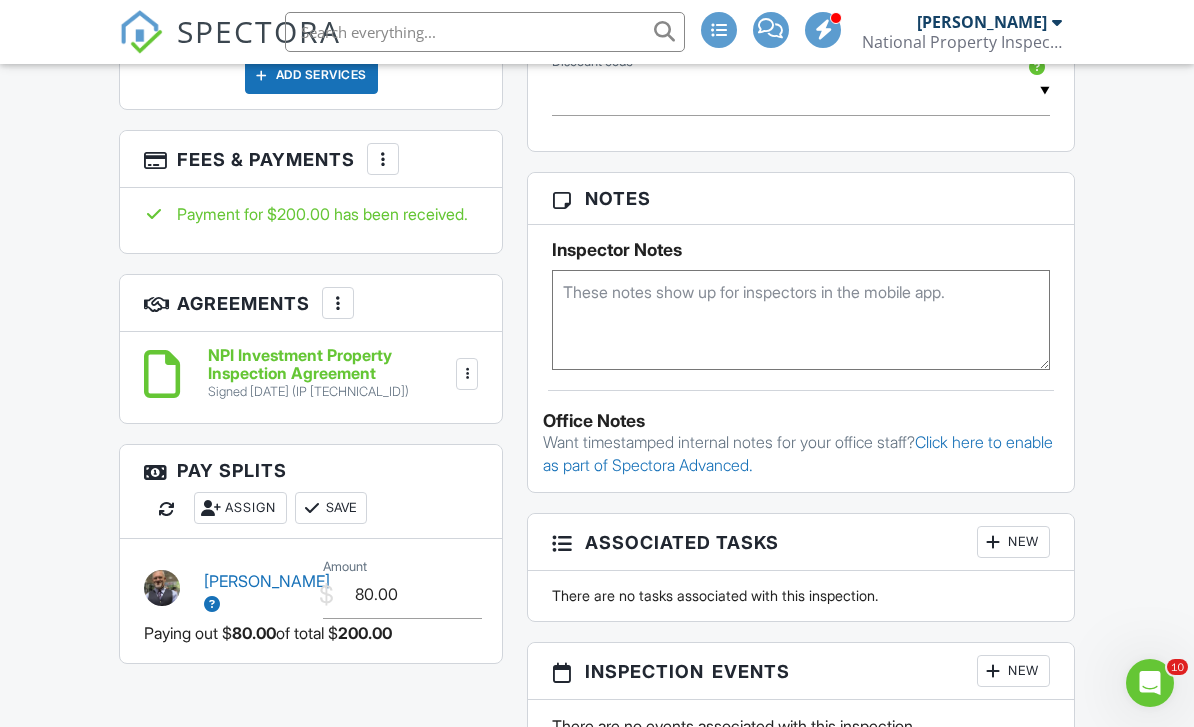 click on "Assign" at bounding box center [240, 508] 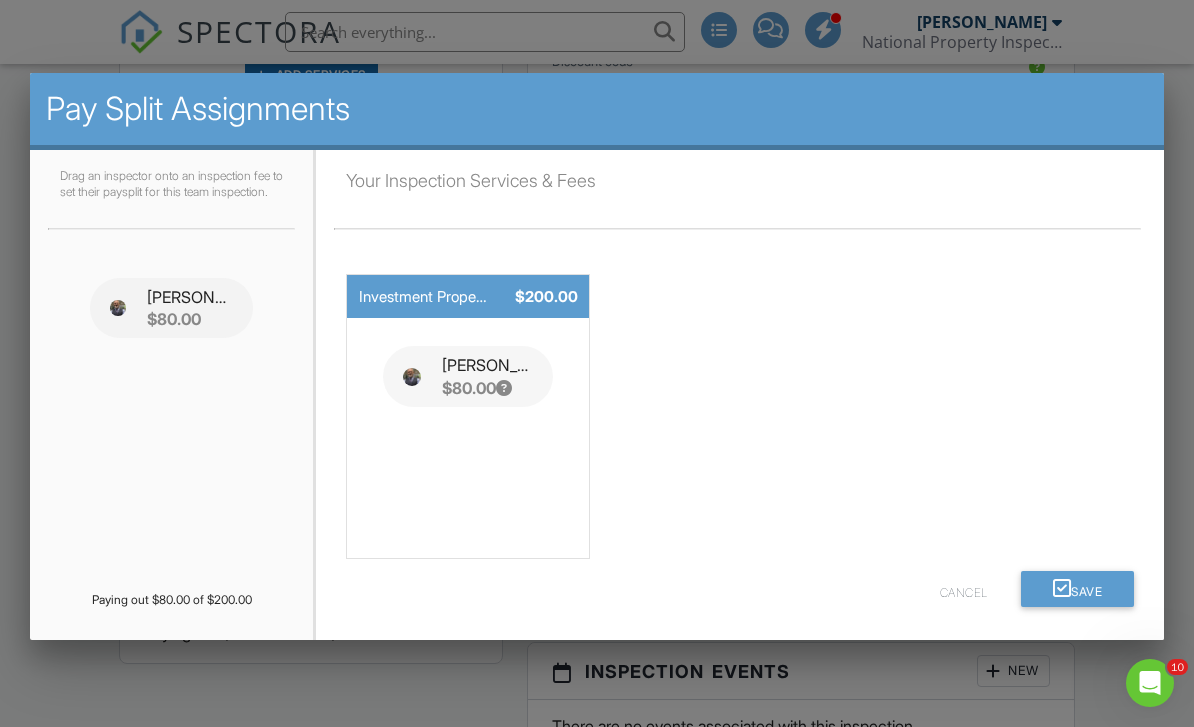 click on "Cancel" at bounding box center (964, 589) 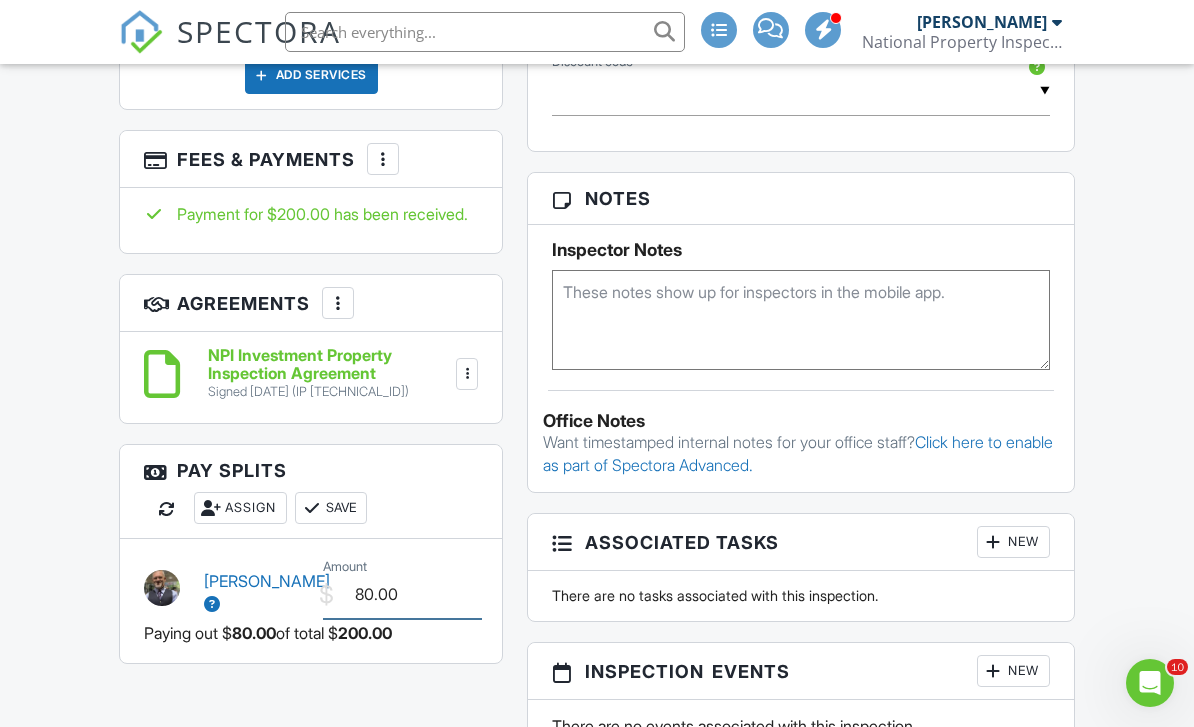 click on "80.00" at bounding box center [402, 594] 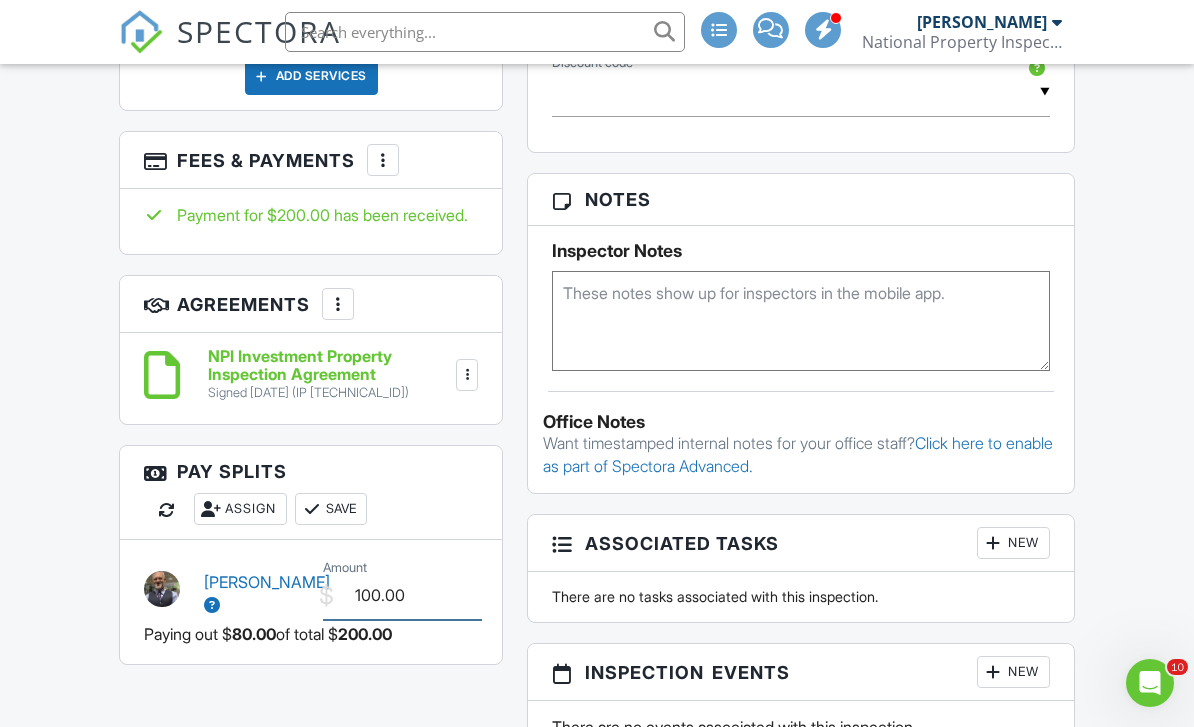 type on "100.00" 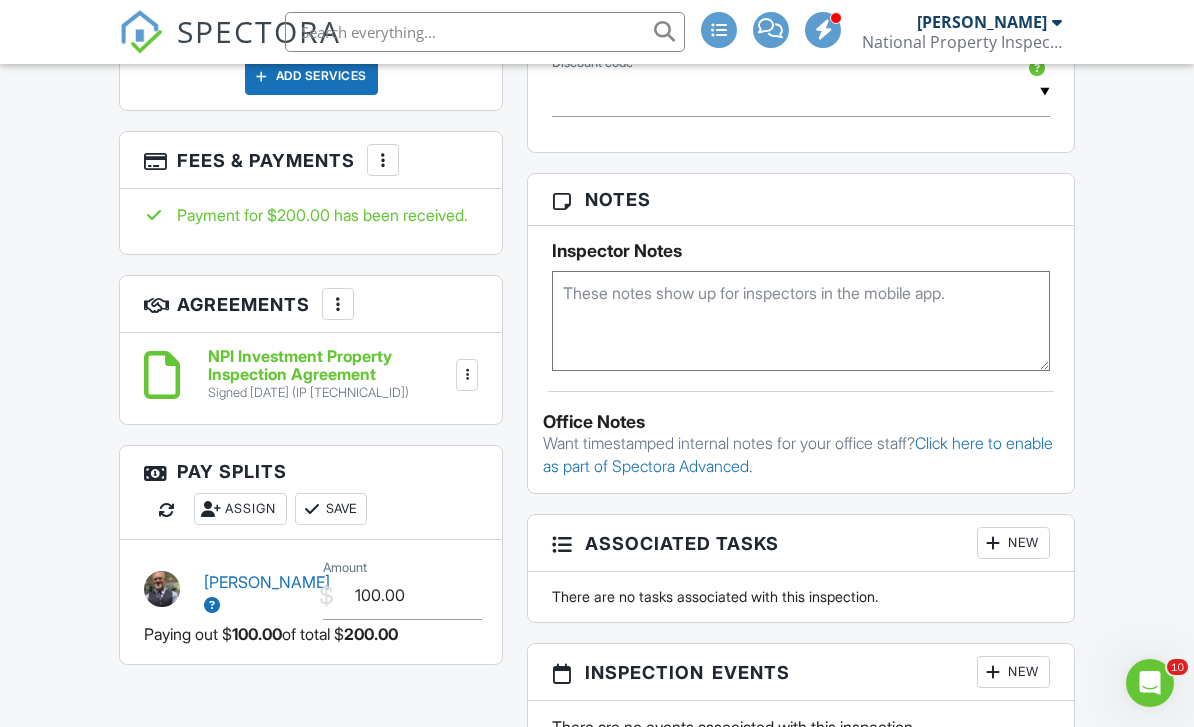 click on "Dashboard
Templates
Contacts
Inspections
Automations
Settings
Metrics
Support Center
Inspection Details
Client View
More
Property Details
Reschedule
Reorder / Copy
Share
Cancel
Delete
Print Order
Convert to V9
View Change Log
07/09/2025 10:00 am
- 11:30 am
317 W Farrall St
Shawnee, OK 74801
Built
1930
1148
sq. ft.
Lot Size
7000
sq.ft.
3
bedrooms
1.0
bathrooms
+ − Leaflet  |  © MapTiler   © OpenStreetMap contributors
All emails and texts are disabled for this inspection!
Turn on emails and texts
Turn on and Requeue Notifications
Reports
Unlocked
Undelete
Attach
New
317 W Farrall St National Property Inspections INC Abreviated" at bounding box center [597, 333] 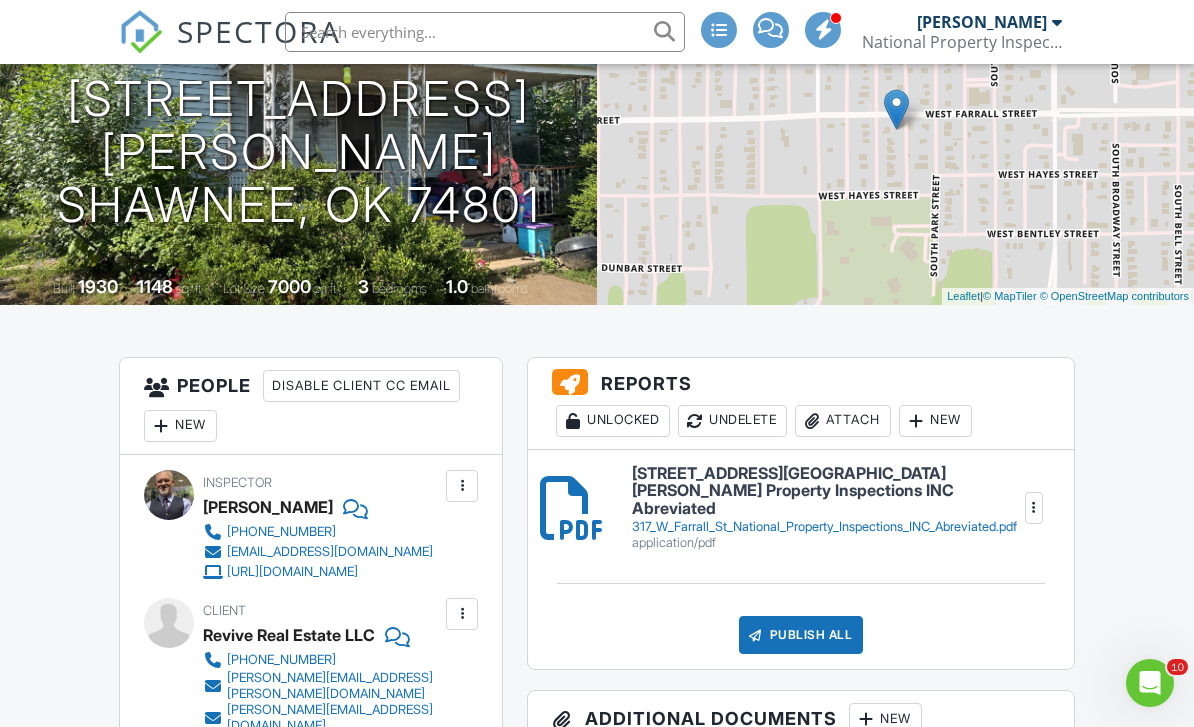 scroll, scrollTop: 428, scrollLeft: 0, axis: vertical 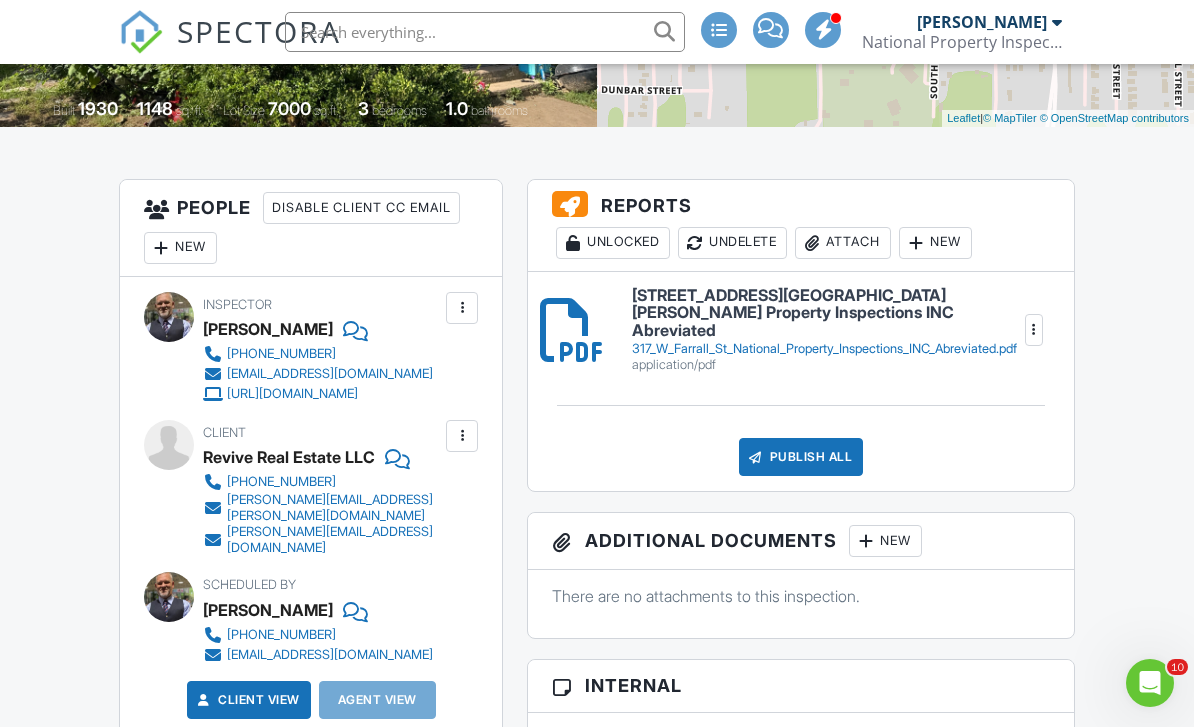 click on "Publish All" at bounding box center [801, 457] 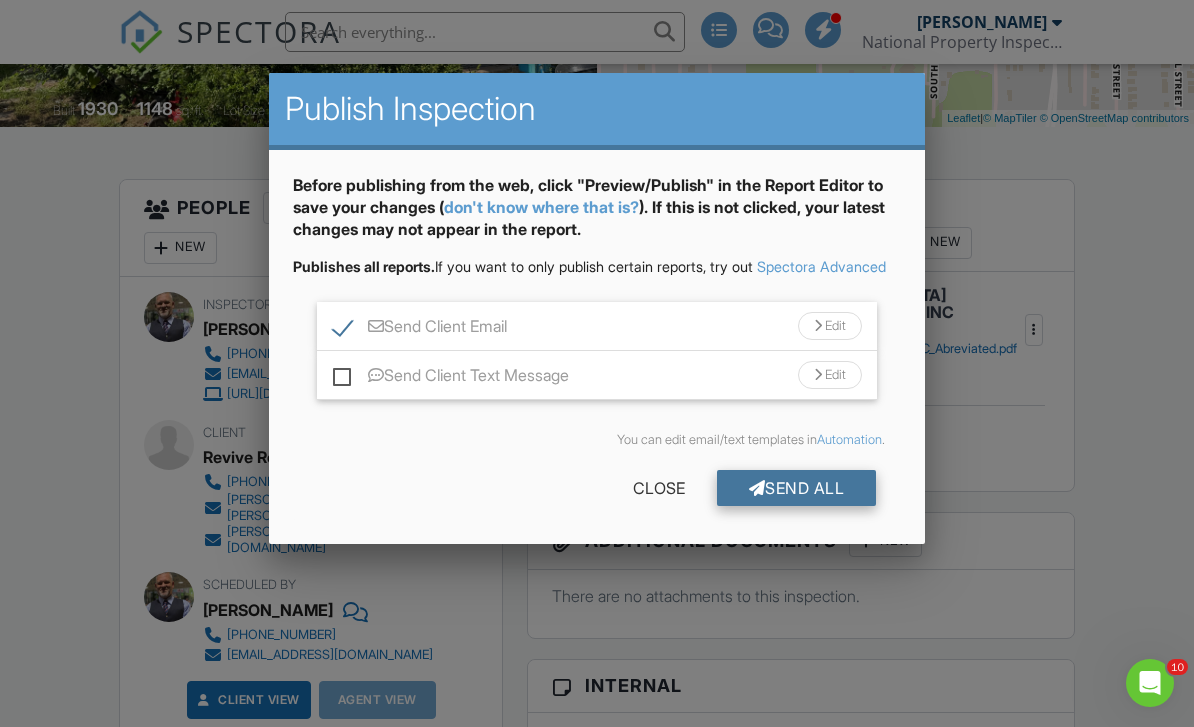 click on "Send All" at bounding box center (797, 488) 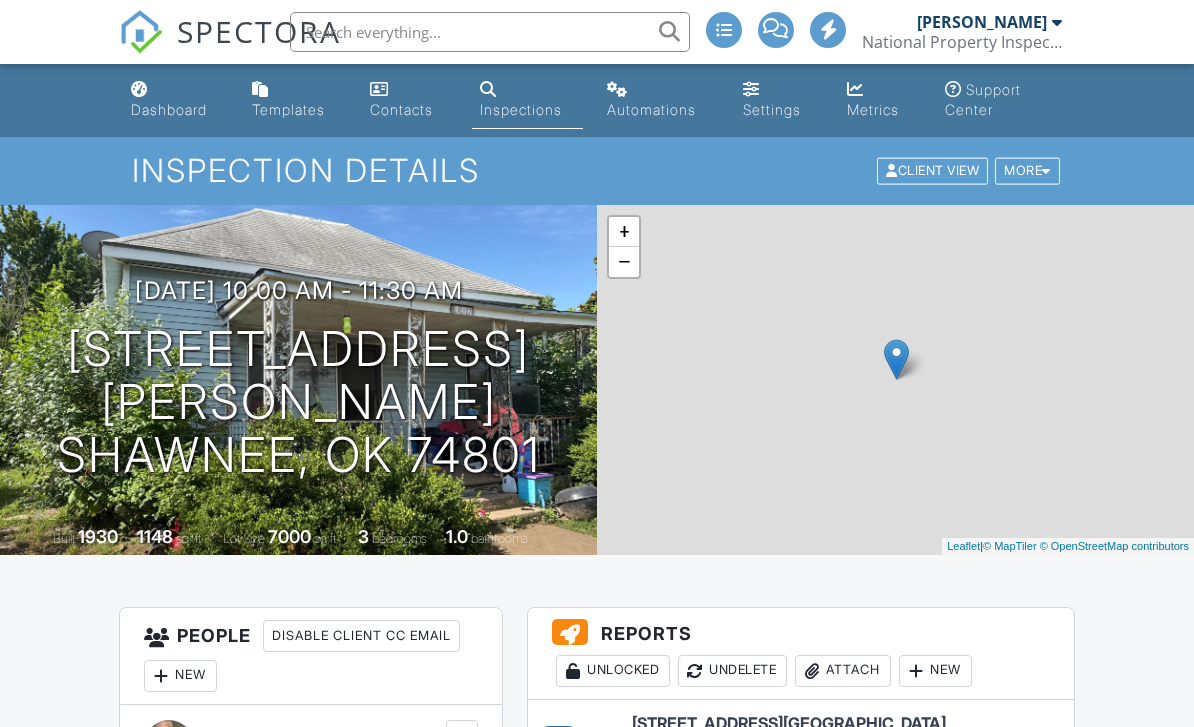scroll, scrollTop: 0, scrollLeft: 0, axis: both 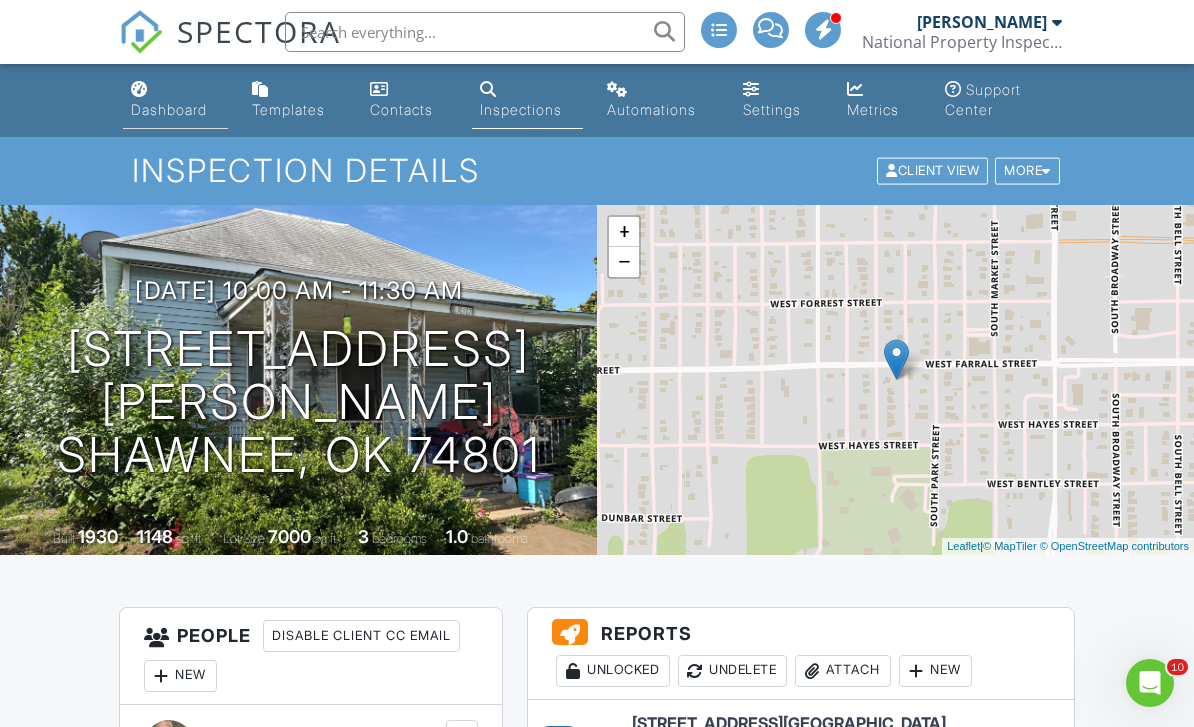 click on "Dashboard" at bounding box center [169, 109] 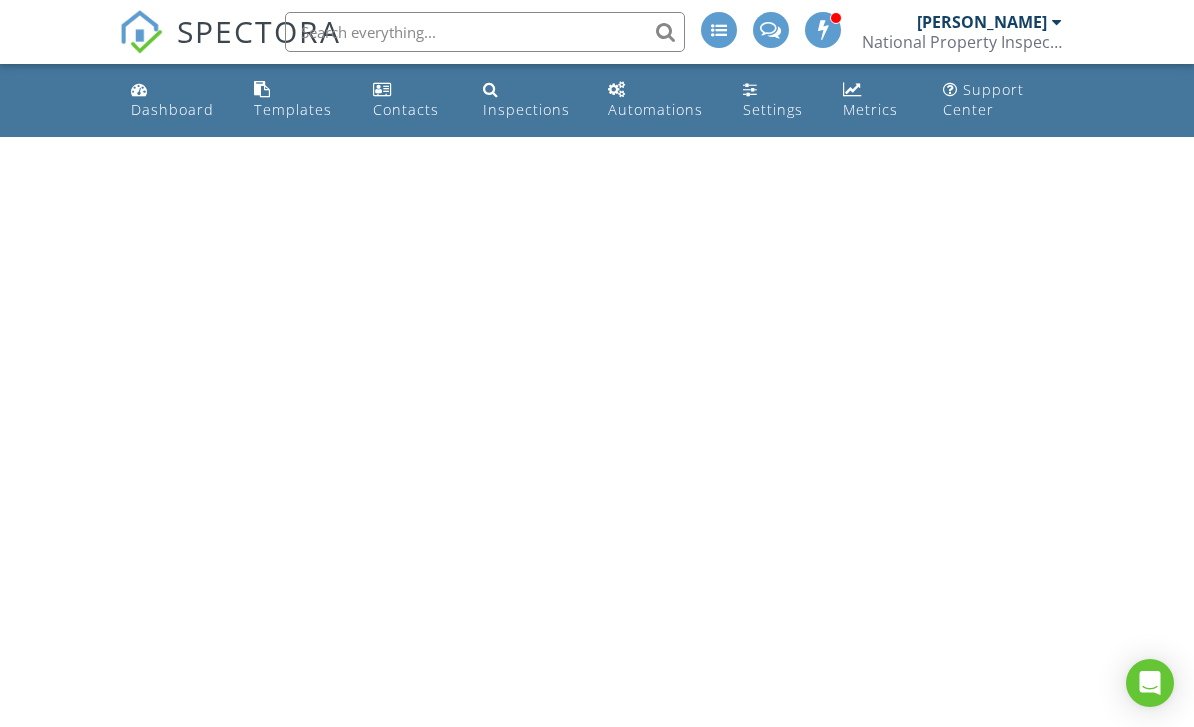 scroll, scrollTop: 0, scrollLeft: 0, axis: both 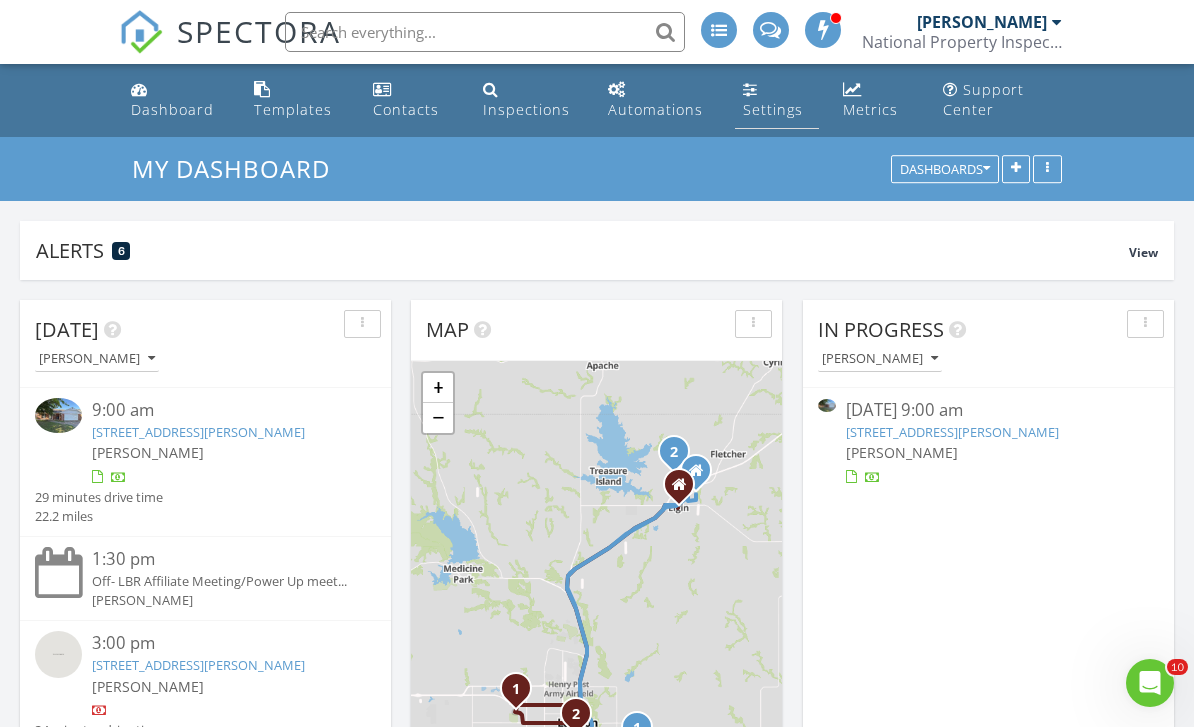 click on "Settings" at bounding box center [773, 109] 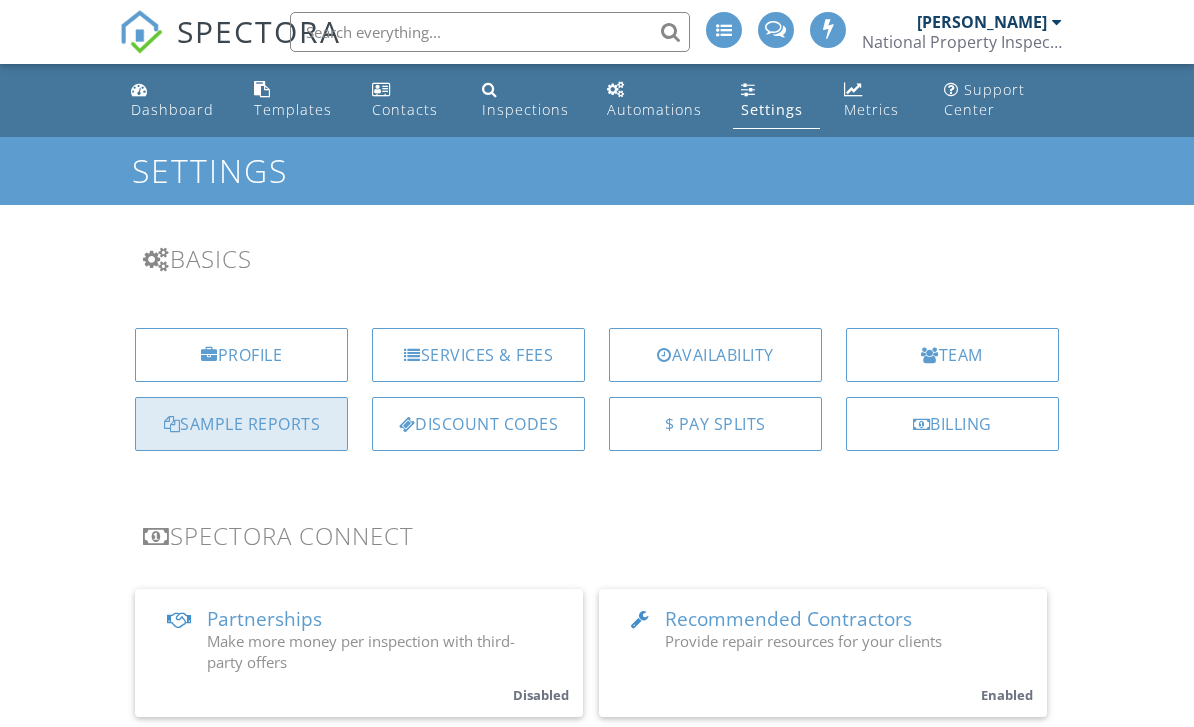 scroll, scrollTop: 0, scrollLeft: 0, axis: both 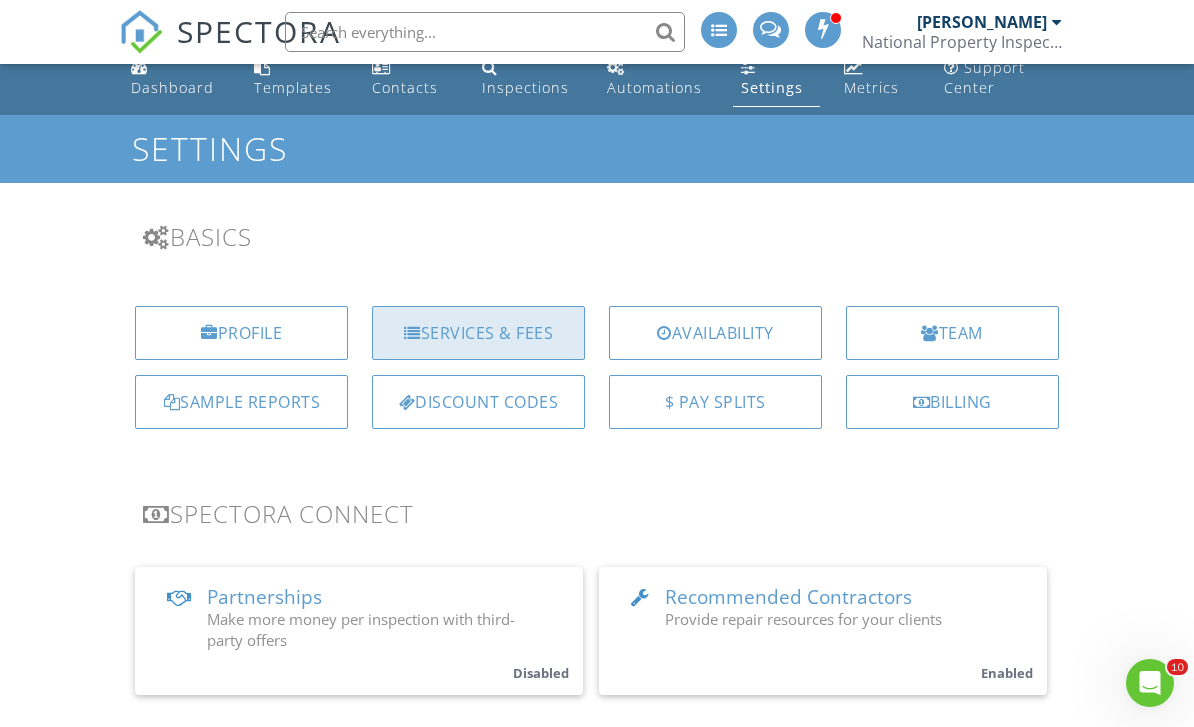 click on "Services & Fees" at bounding box center (478, 333) 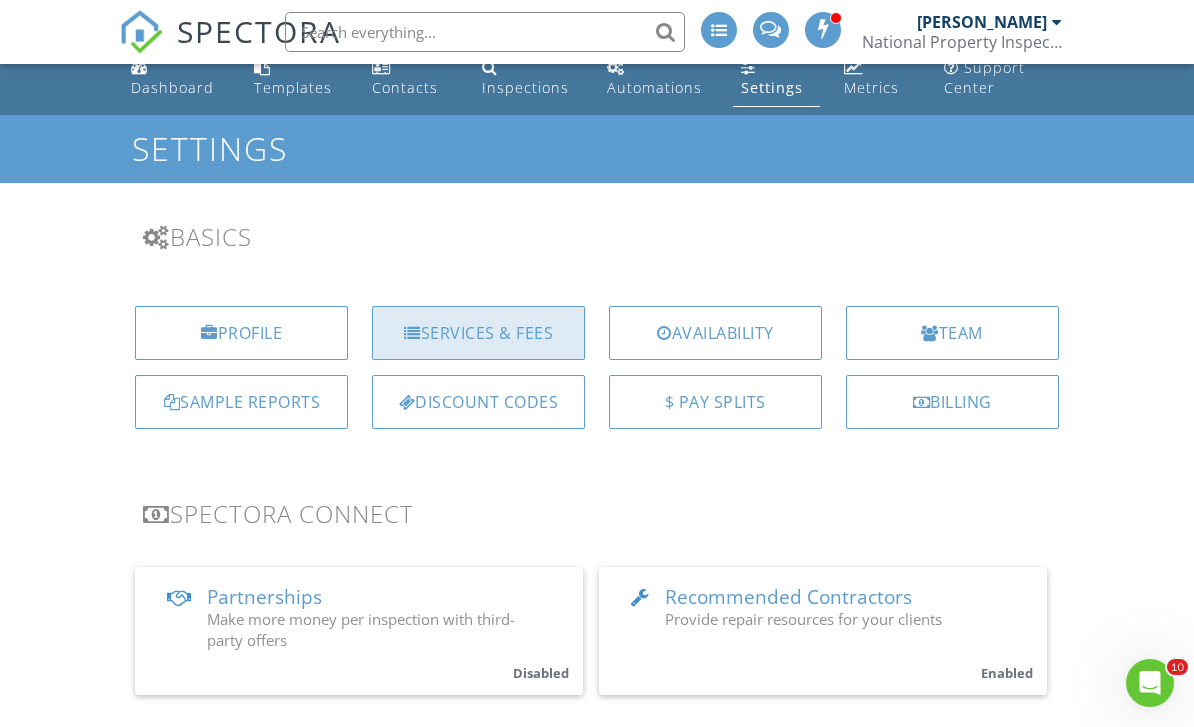 click on "Services & Fees" at bounding box center (478, 333) 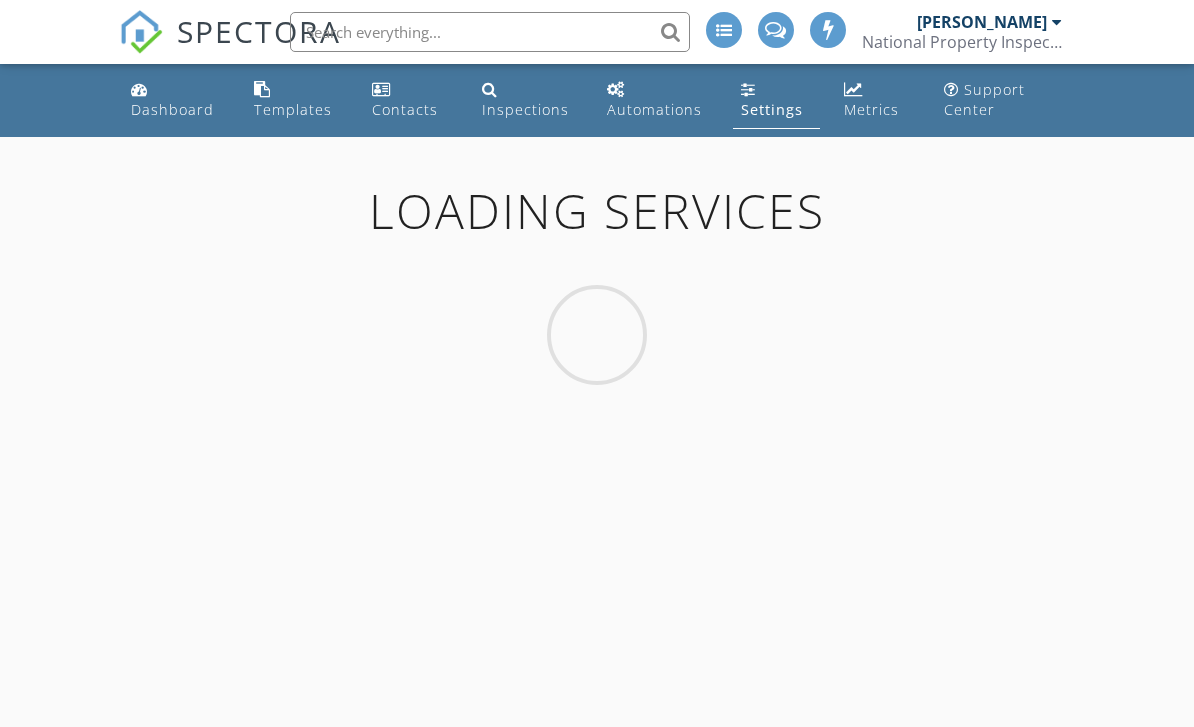 scroll, scrollTop: 0, scrollLeft: 0, axis: both 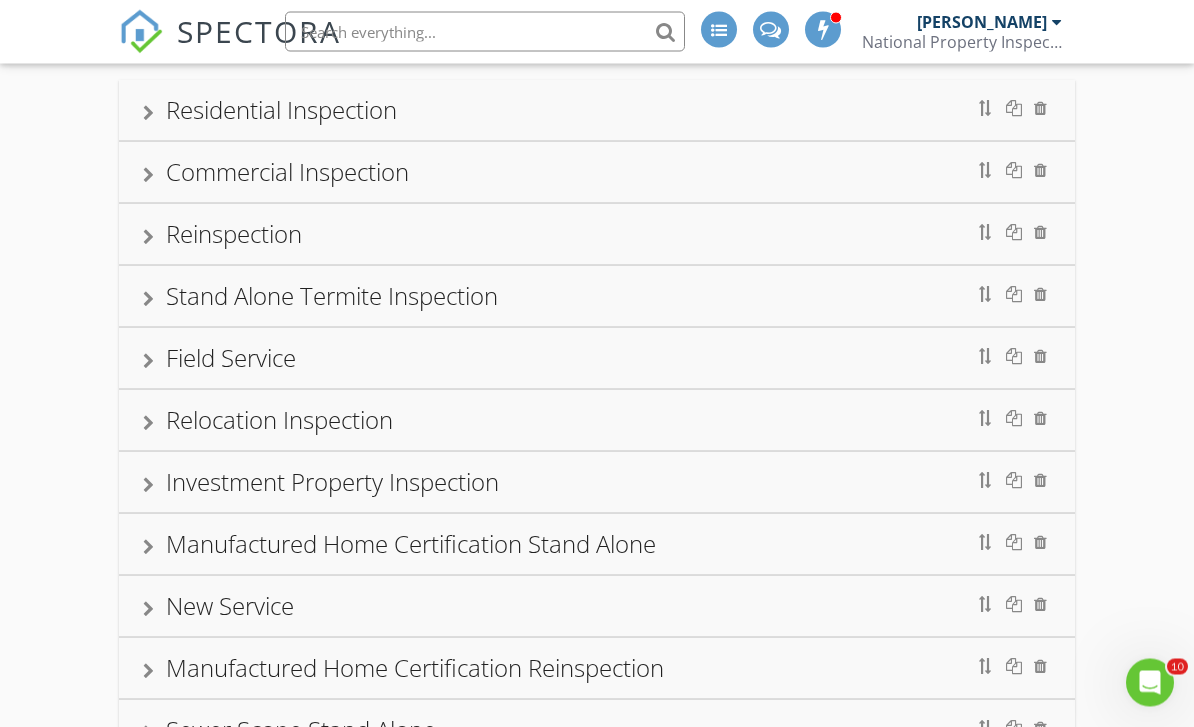 click on "Investment Property Inspection" at bounding box center (332, 482) 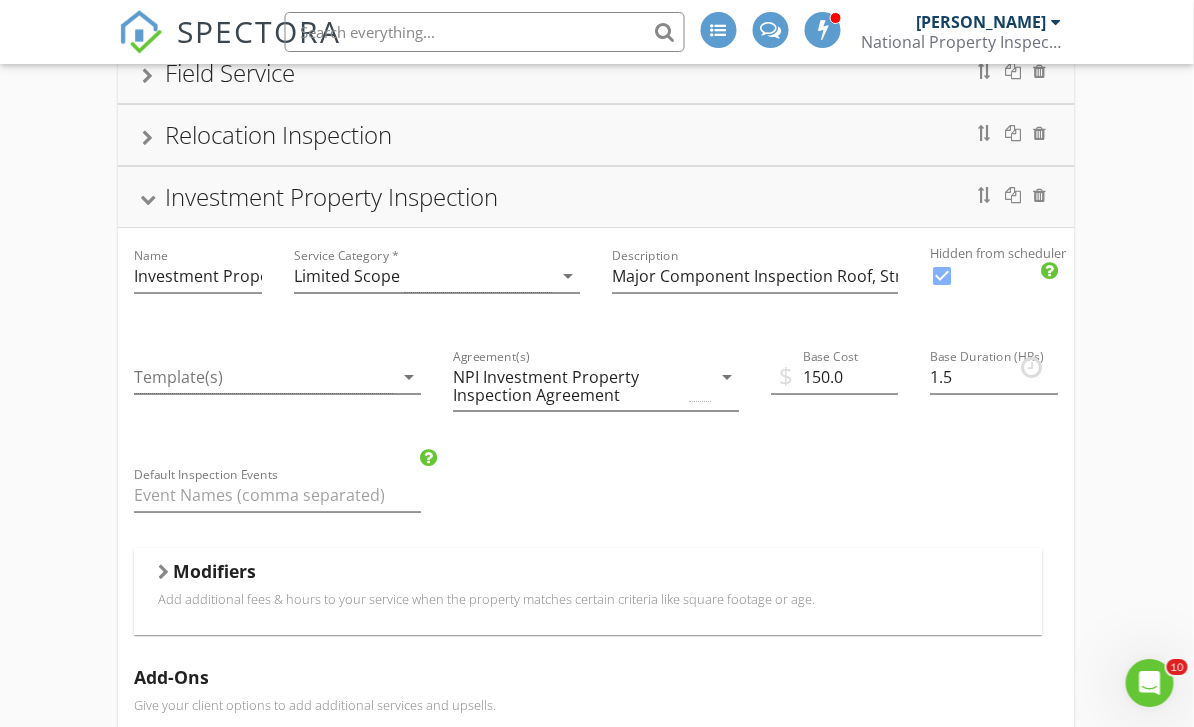 scroll, scrollTop: 0, scrollLeft: 0, axis: both 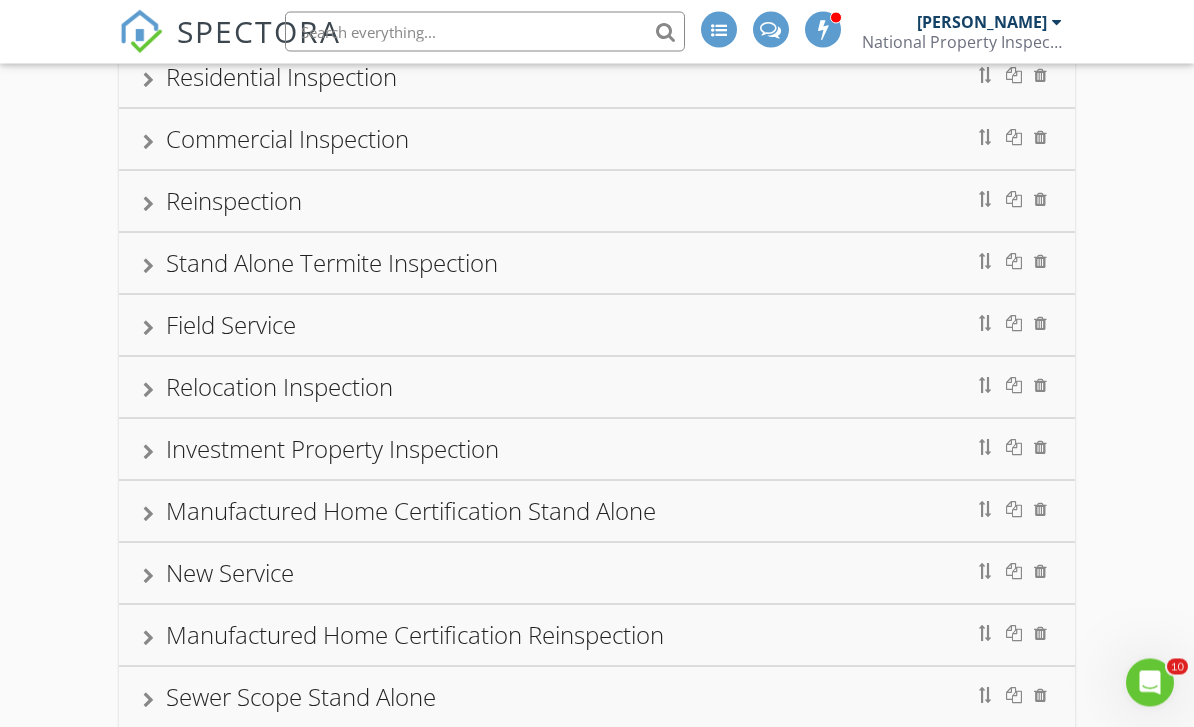 click on "Investment Property Inspection" at bounding box center [332, 449] 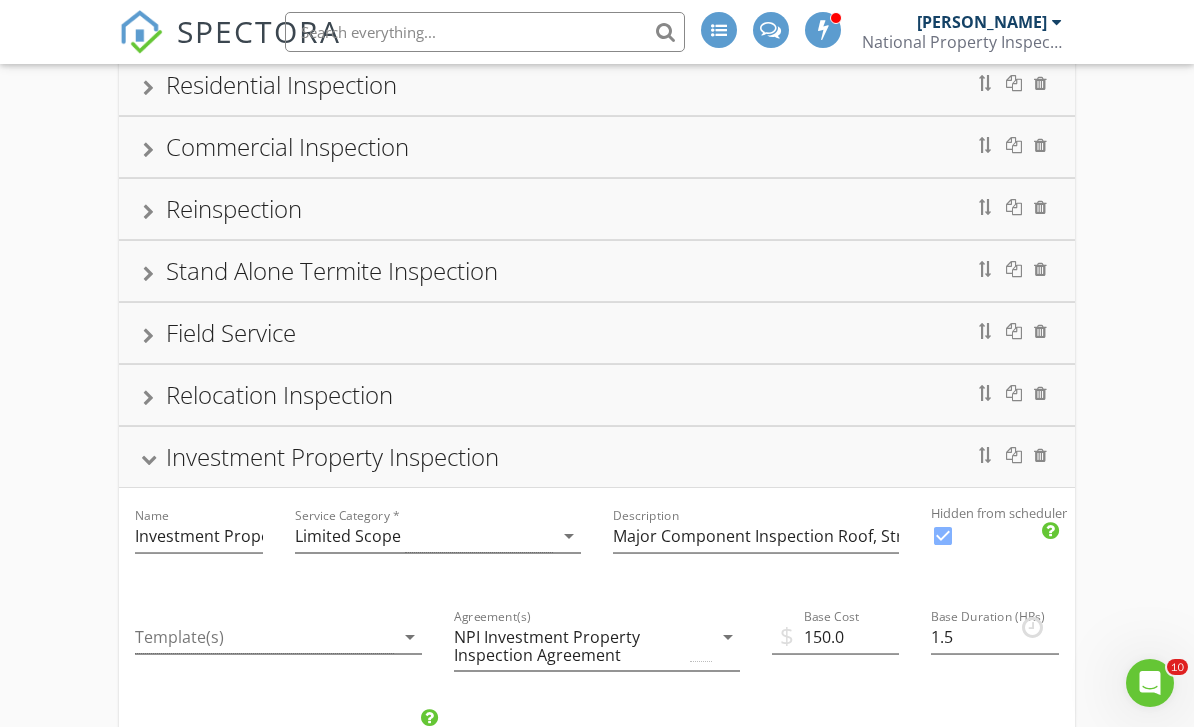 scroll, scrollTop: 0, scrollLeft: 0, axis: both 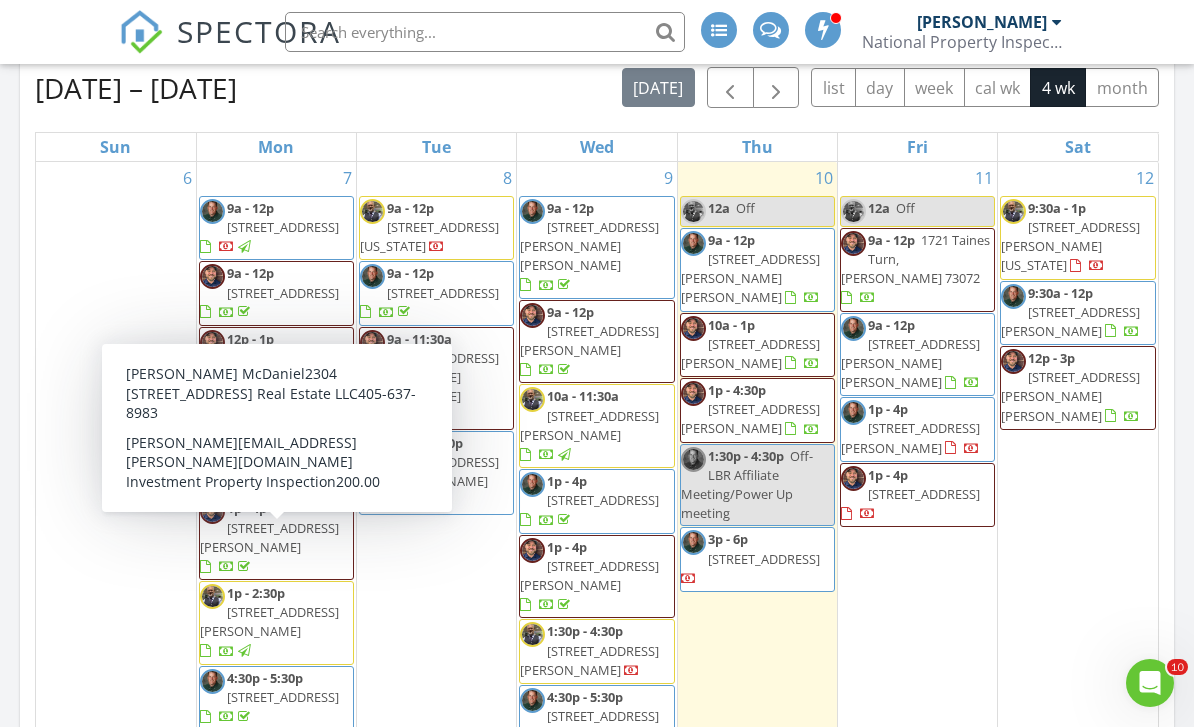 click on "2304 NW 172nd St, Edmond 73012" at bounding box center (269, 621) 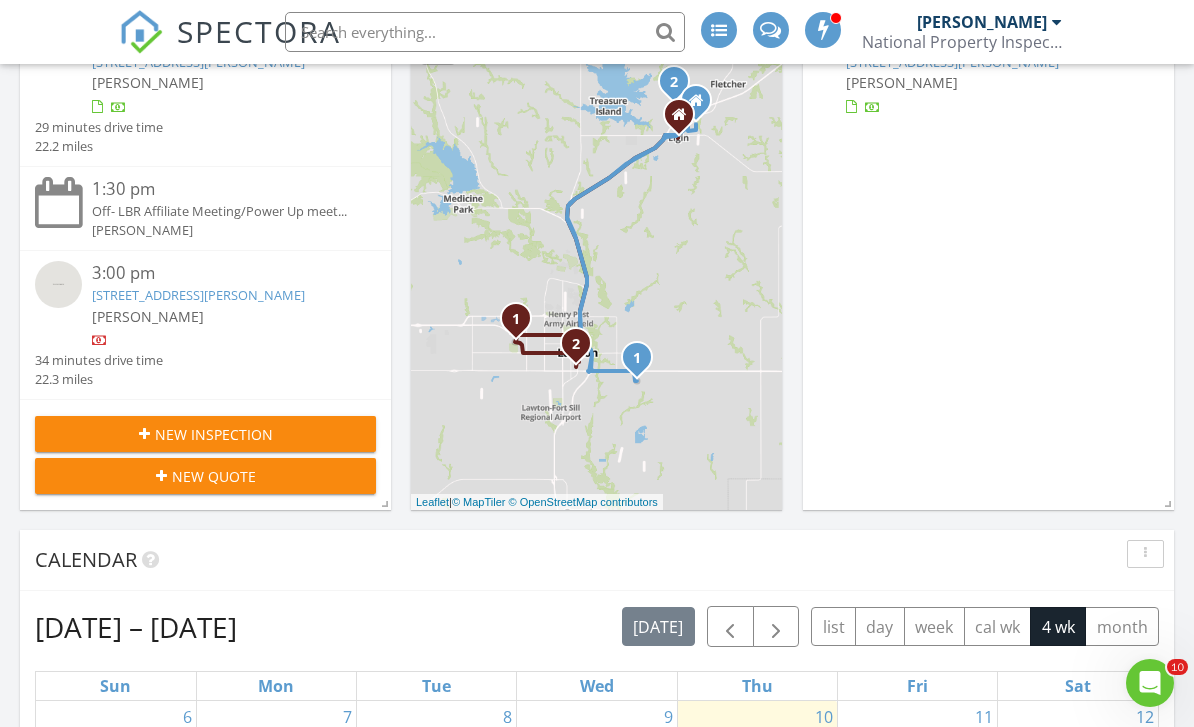 scroll, scrollTop: 278, scrollLeft: 0, axis: vertical 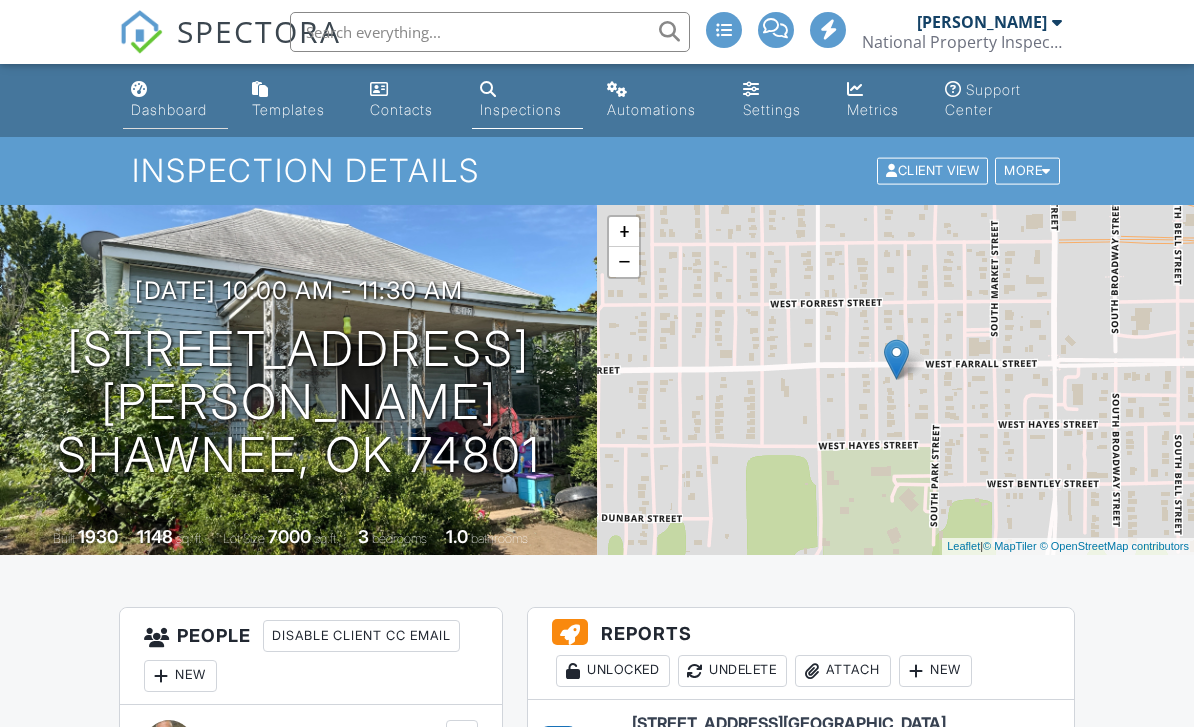 click on "Dashboard" at bounding box center (169, 109) 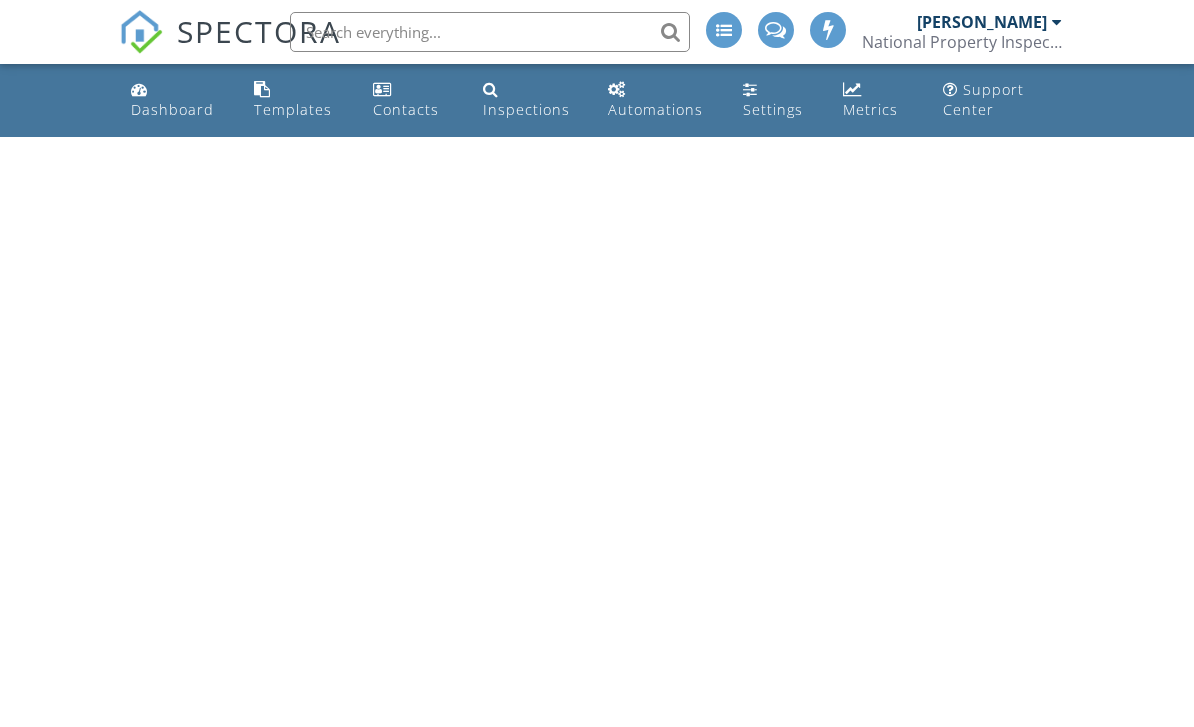 scroll, scrollTop: 0, scrollLeft: 0, axis: both 